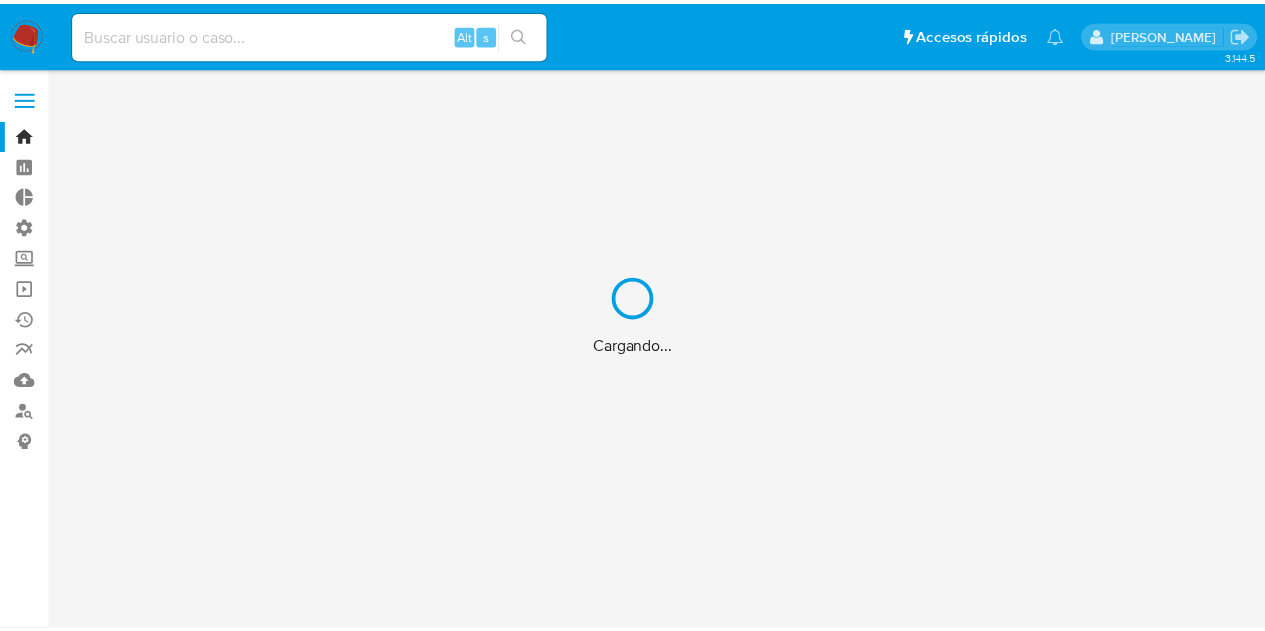 scroll, scrollTop: 0, scrollLeft: 0, axis: both 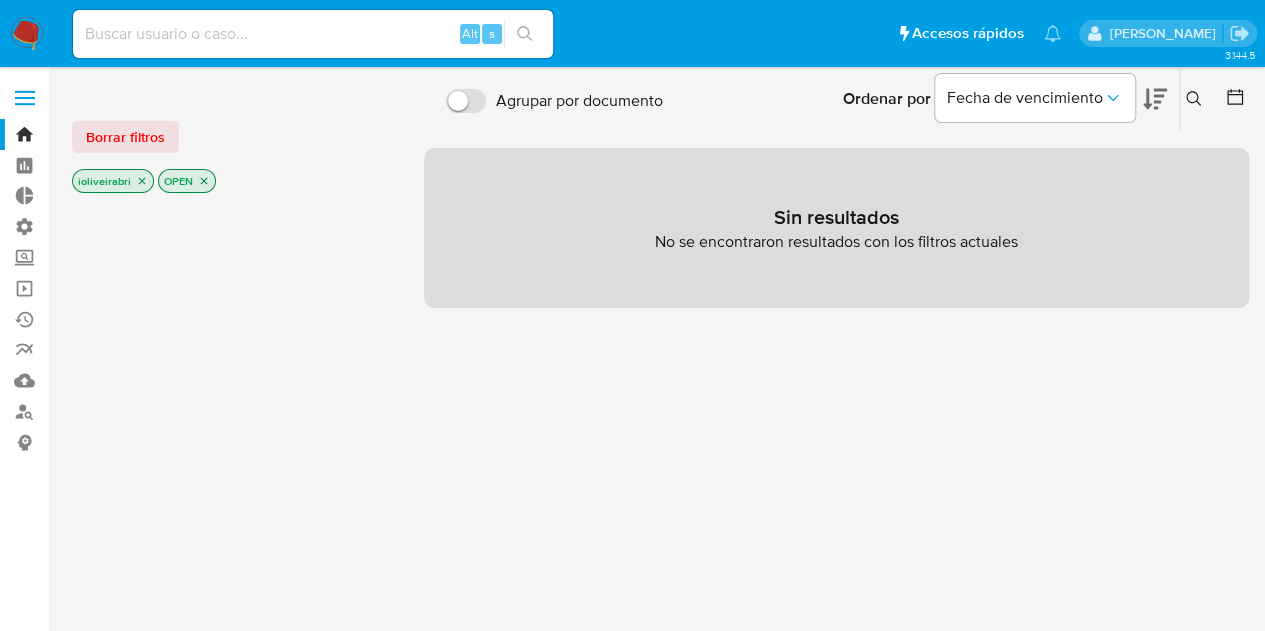 click at bounding box center [25, 98] 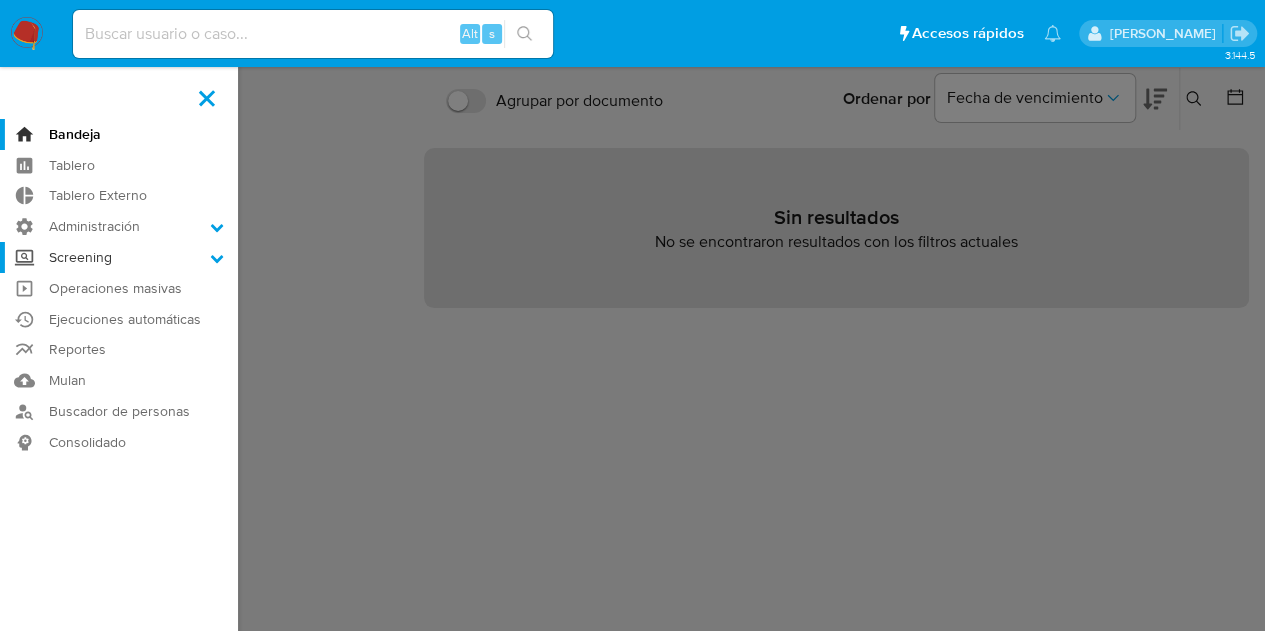 click on "Screening" at bounding box center (119, 257) 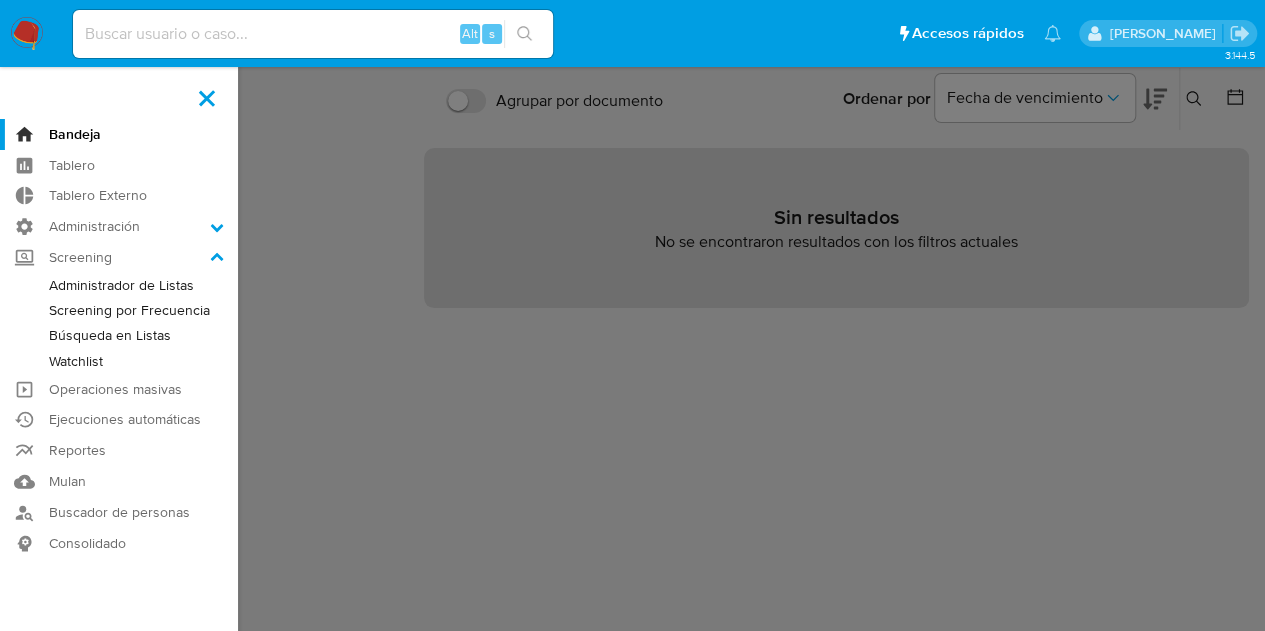 click on "Administrador de Listas" at bounding box center (119, 285) 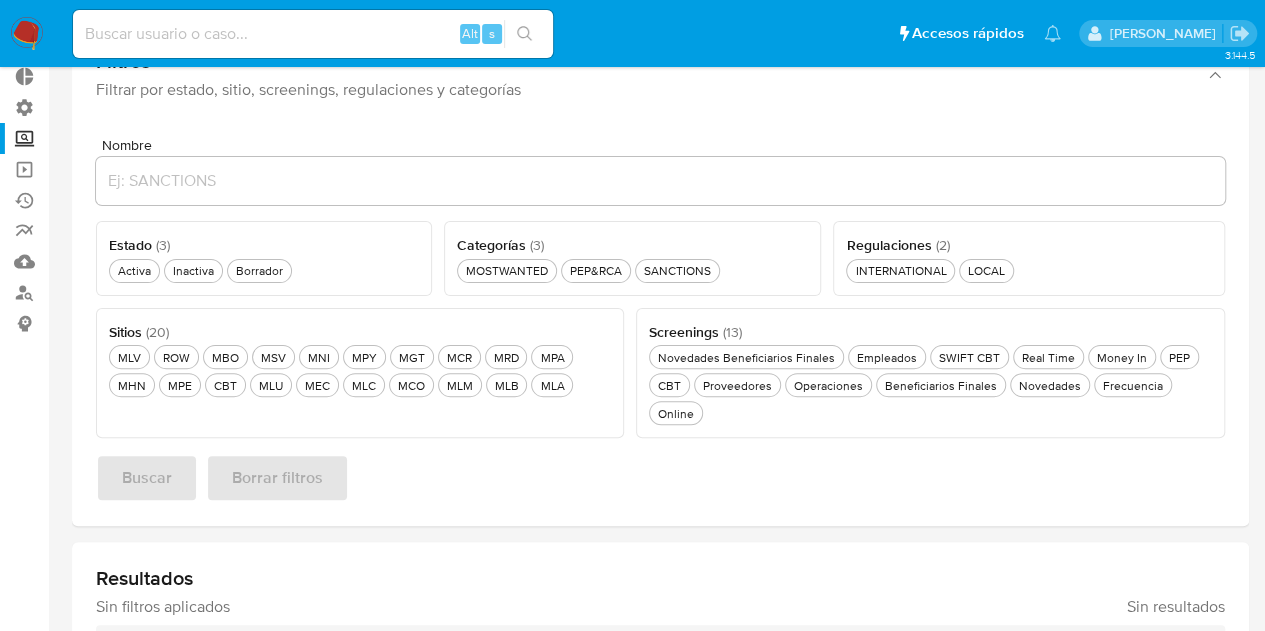 scroll, scrollTop: 200, scrollLeft: 0, axis: vertical 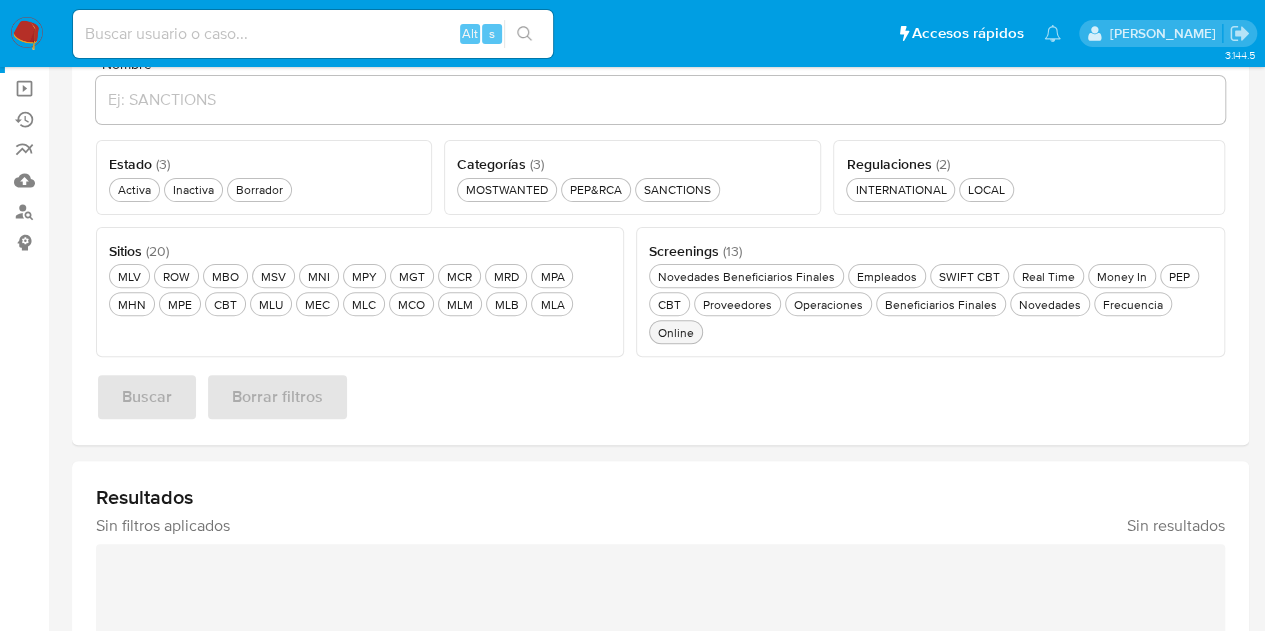 click on "Online Online" at bounding box center [676, 332] 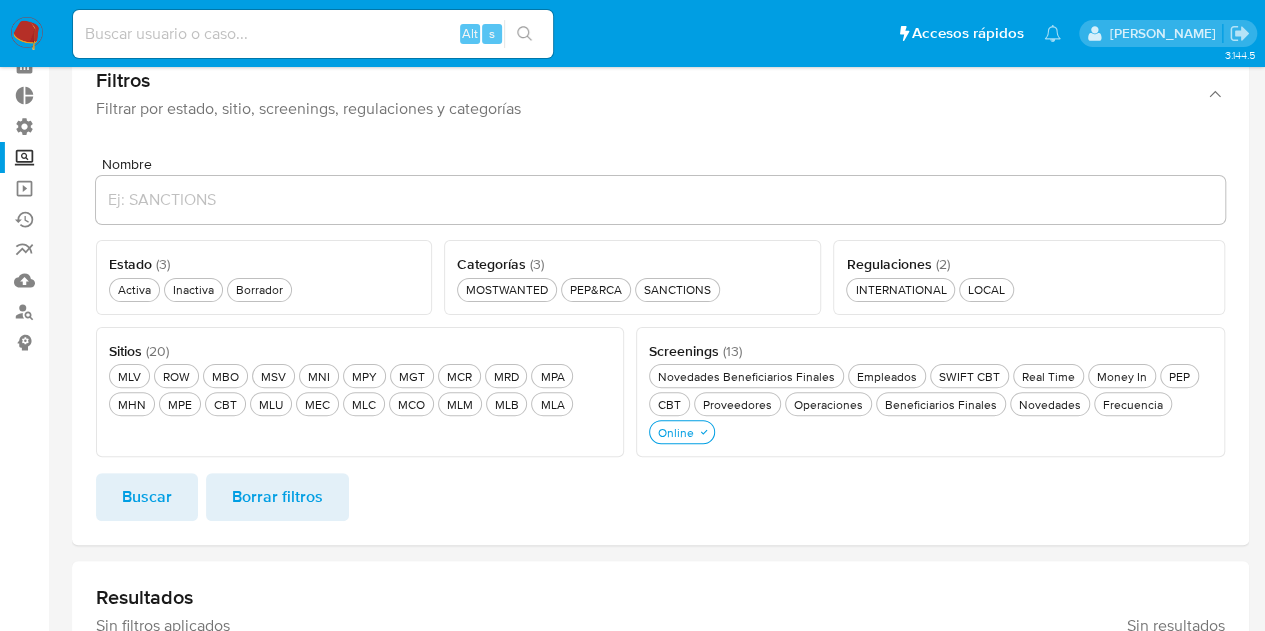 scroll, scrollTop: 300, scrollLeft: 0, axis: vertical 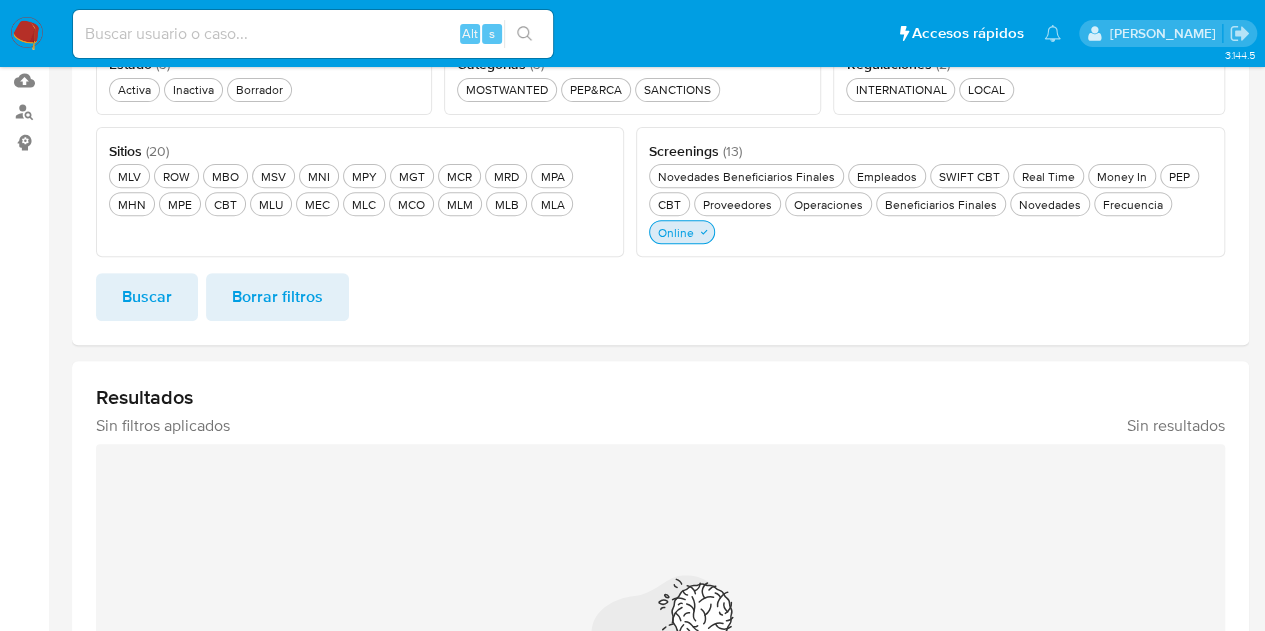 click on "Online Online" at bounding box center [682, 232] 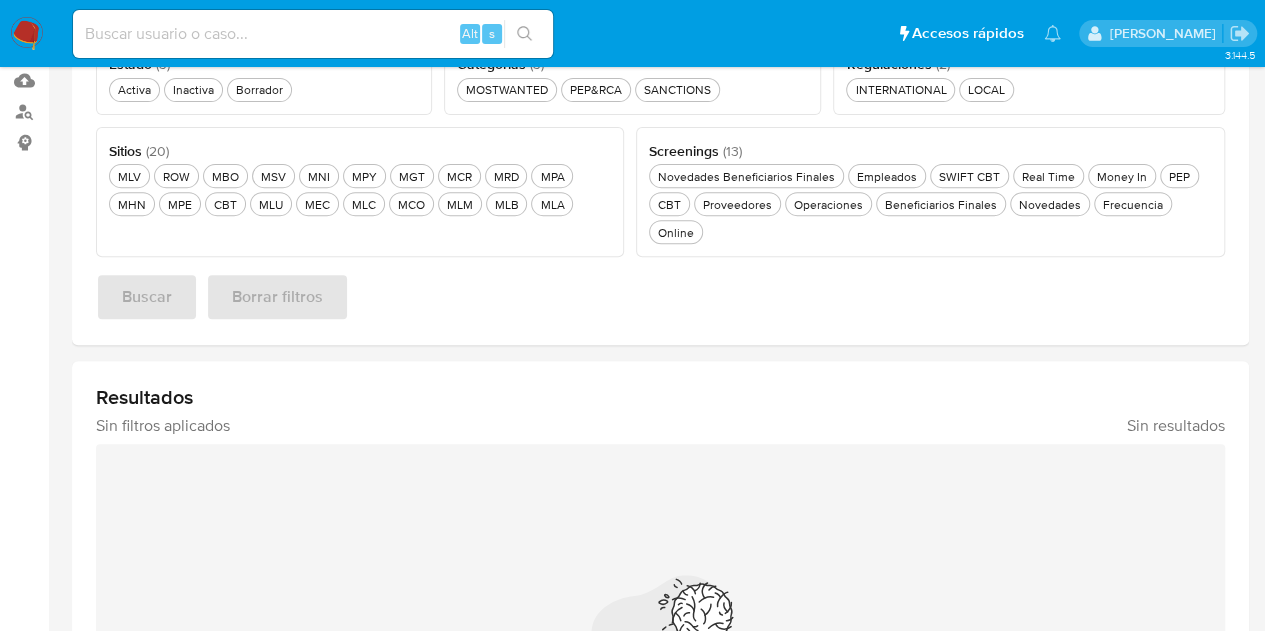 scroll, scrollTop: 100, scrollLeft: 0, axis: vertical 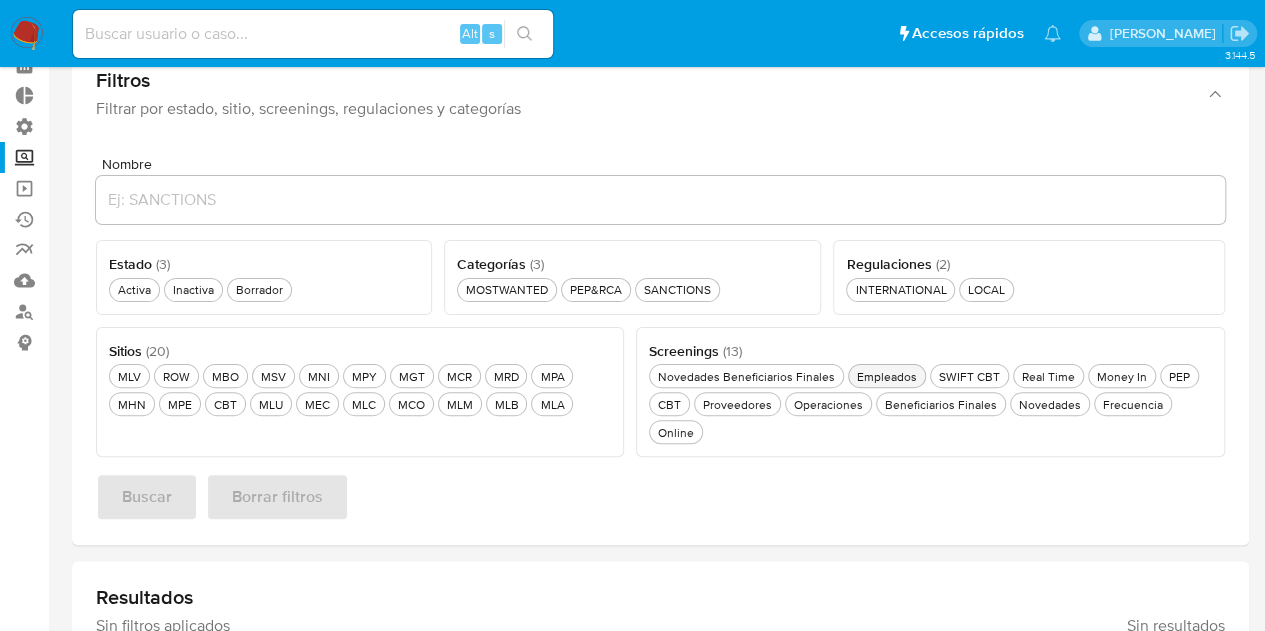click on "Empleados Empleados" at bounding box center (887, 376) 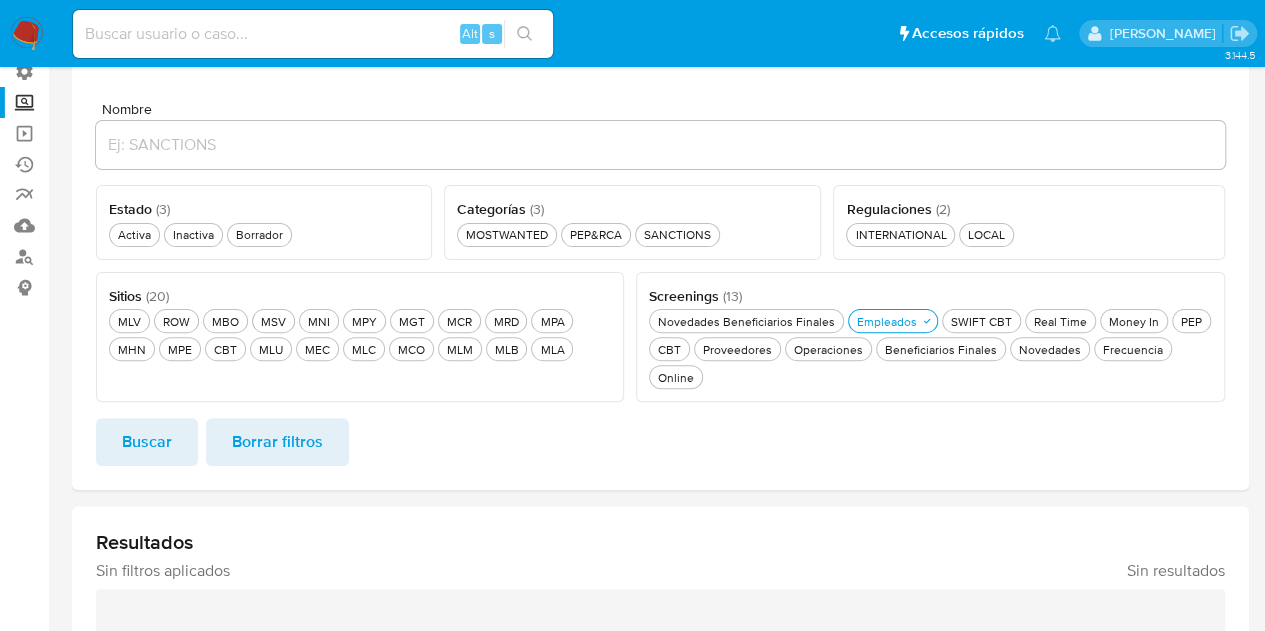 scroll, scrollTop: 200, scrollLeft: 0, axis: vertical 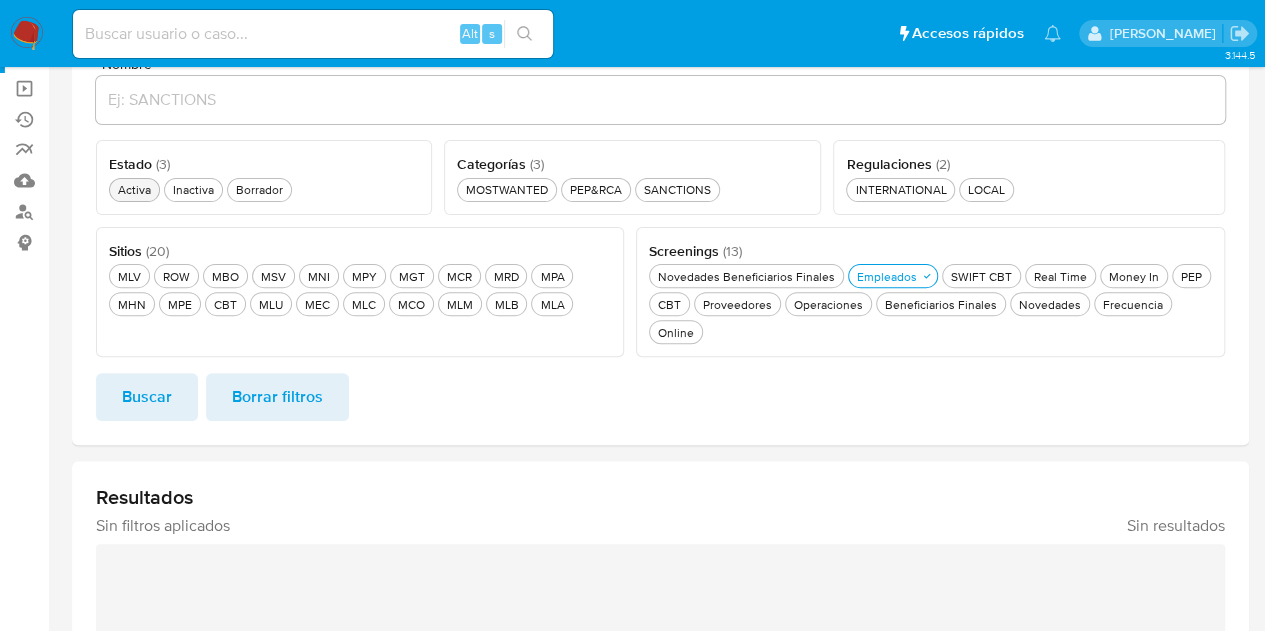 click on "Activa Activa" at bounding box center [134, 189] 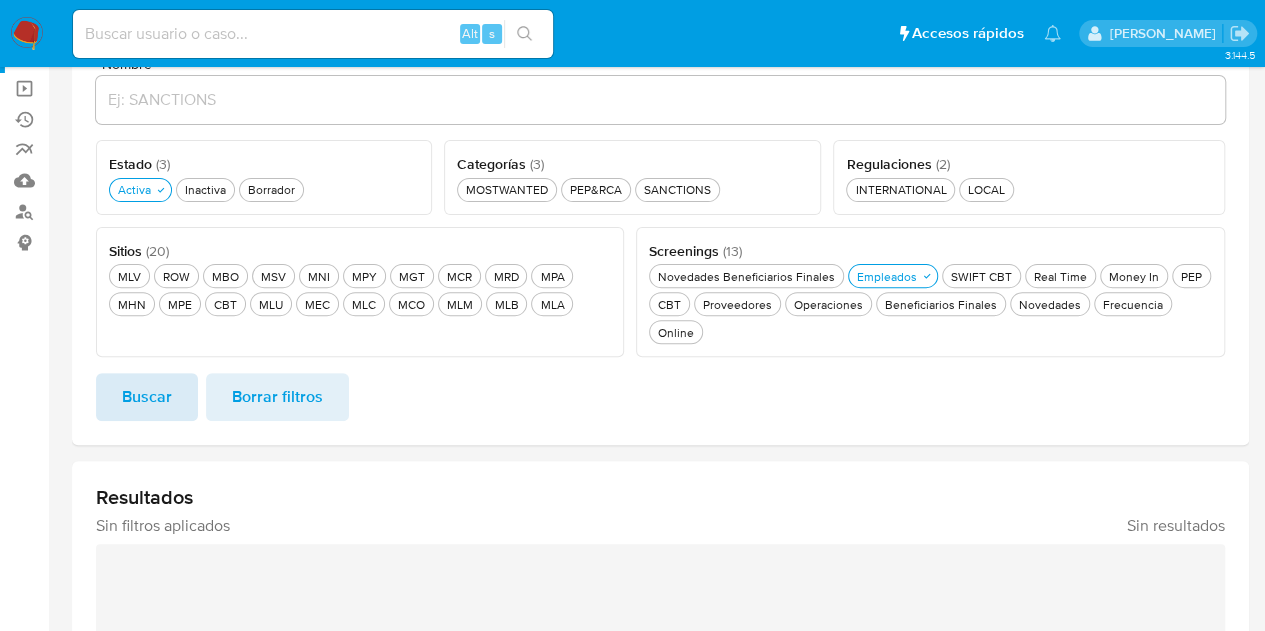click on "Buscar" at bounding box center [147, 397] 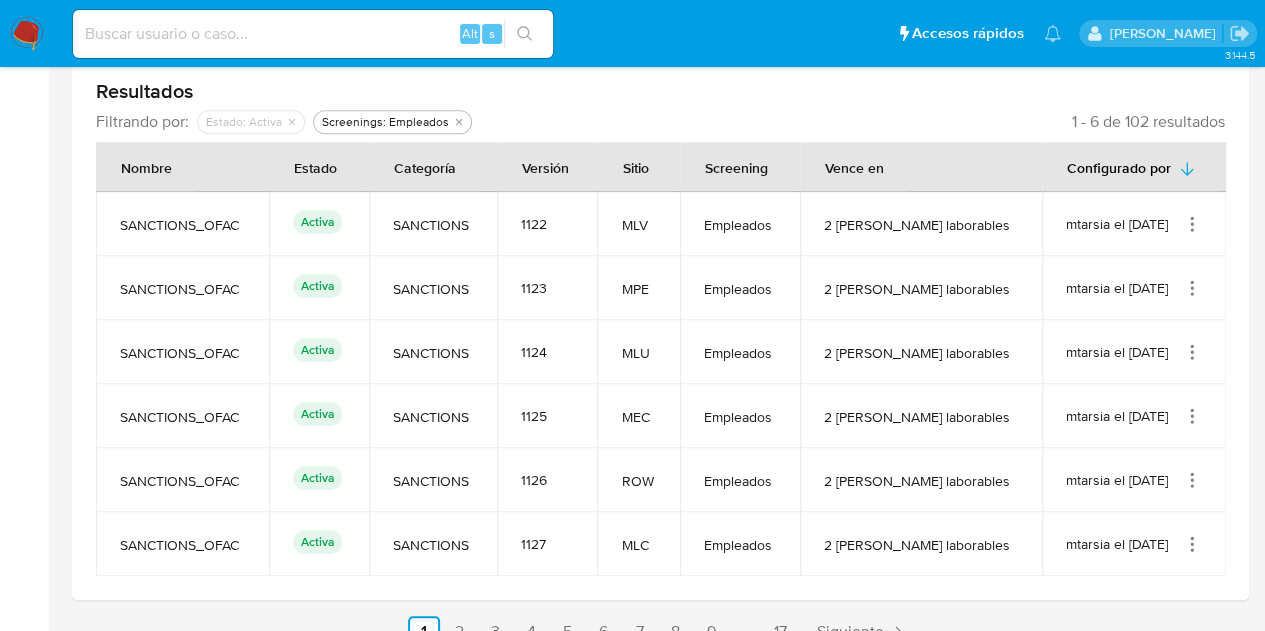 scroll, scrollTop: 634, scrollLeft: 0, axis: vertical 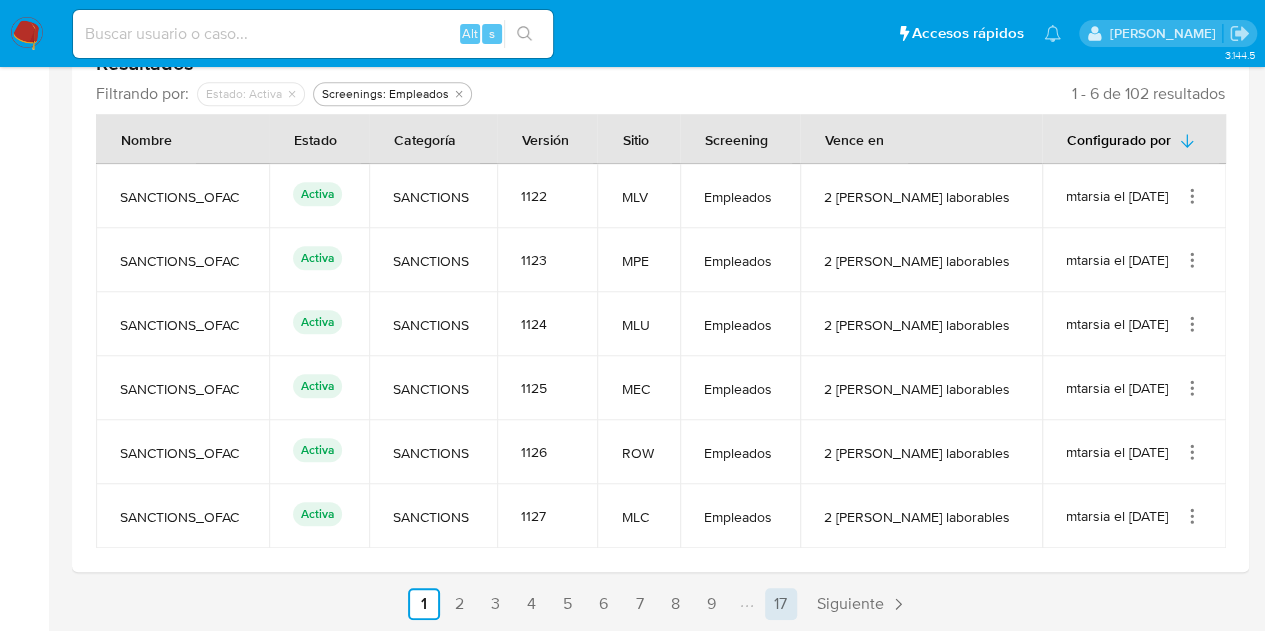 click on "17" at bounding box center (781, 604) 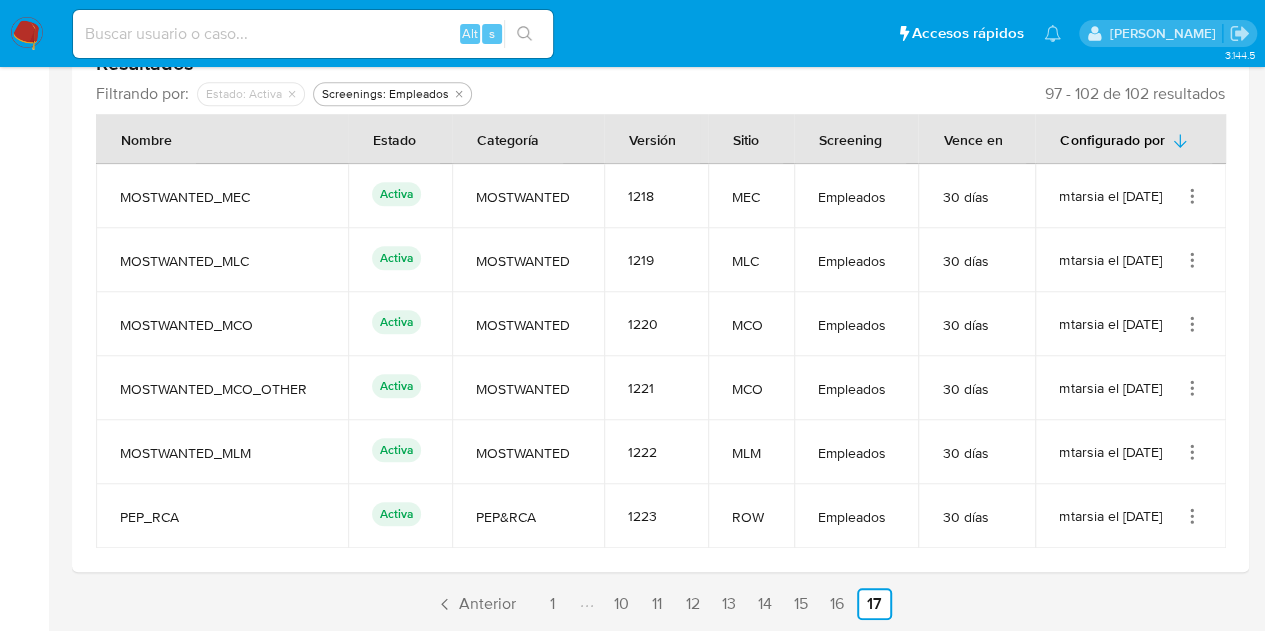 scroll, scrollTop: 534, scrollLeft: 0, axis: vertical 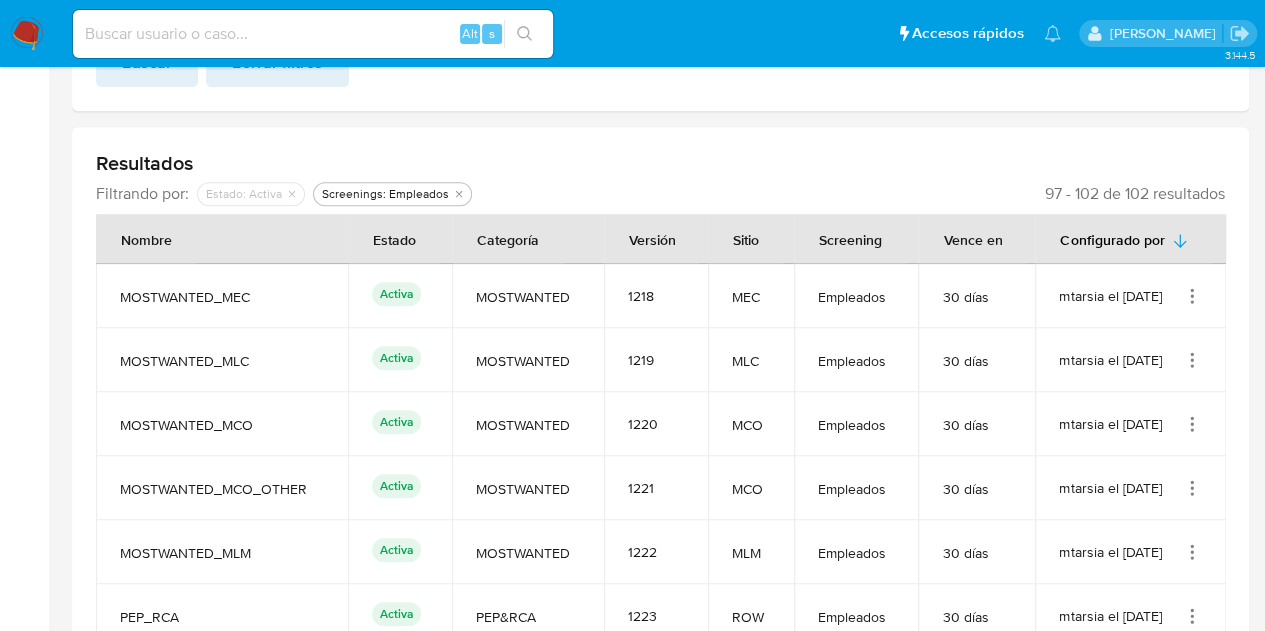 drag, startPoint x: 1118, startPoint y: 193, endPoint x: 1214, endPoint y: 183, distance: 96.519424 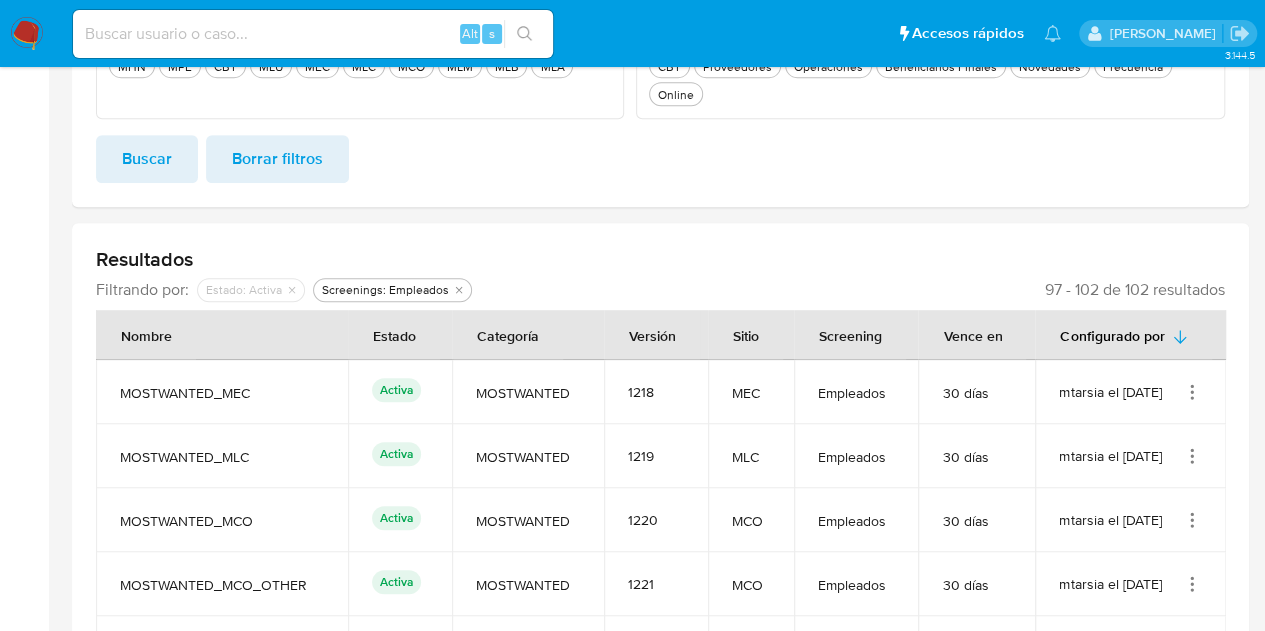 scroll, scrollTop: 434, scrollLeft: 0, axis: vertical 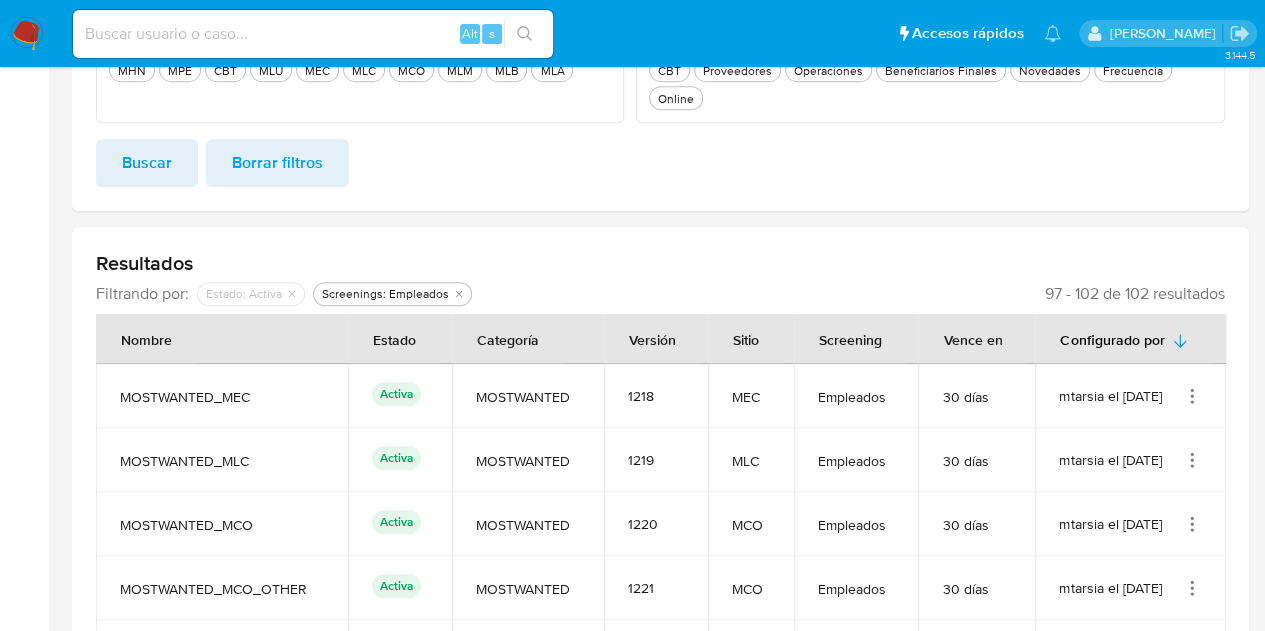 click 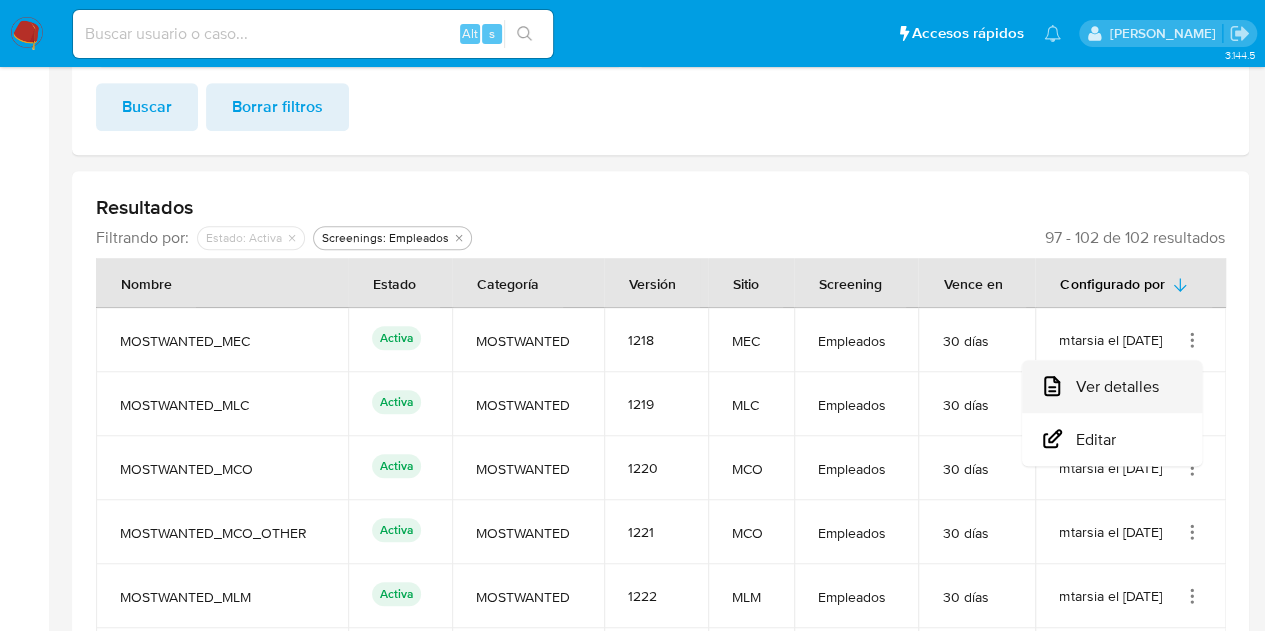 scroll, scrollTop: 534, scrollLeft: 0, axis: vertical 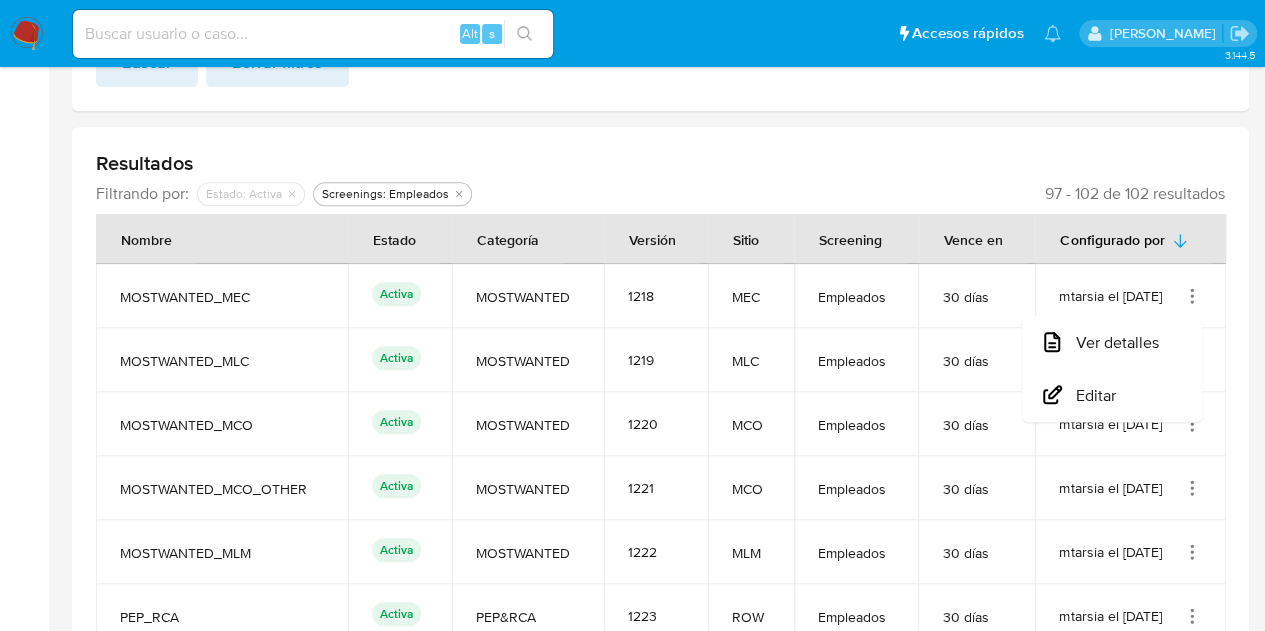click on "mtarsia el [DATE] Ver detalles Editar" at bounding box center (1130, 296) 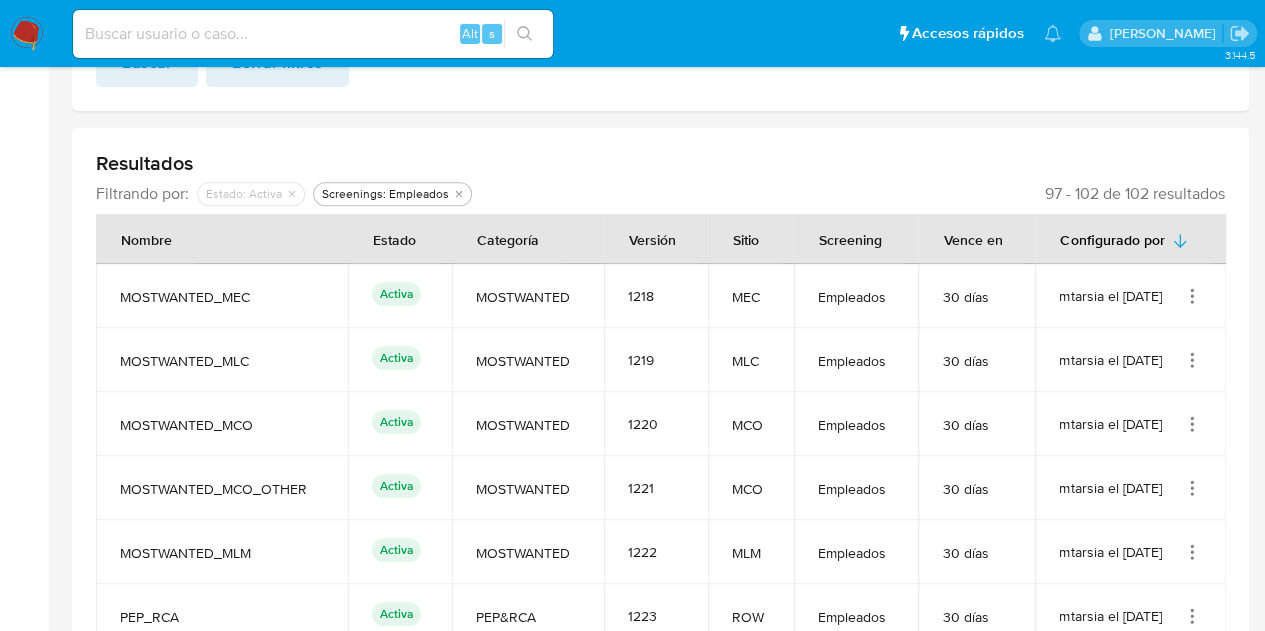 click 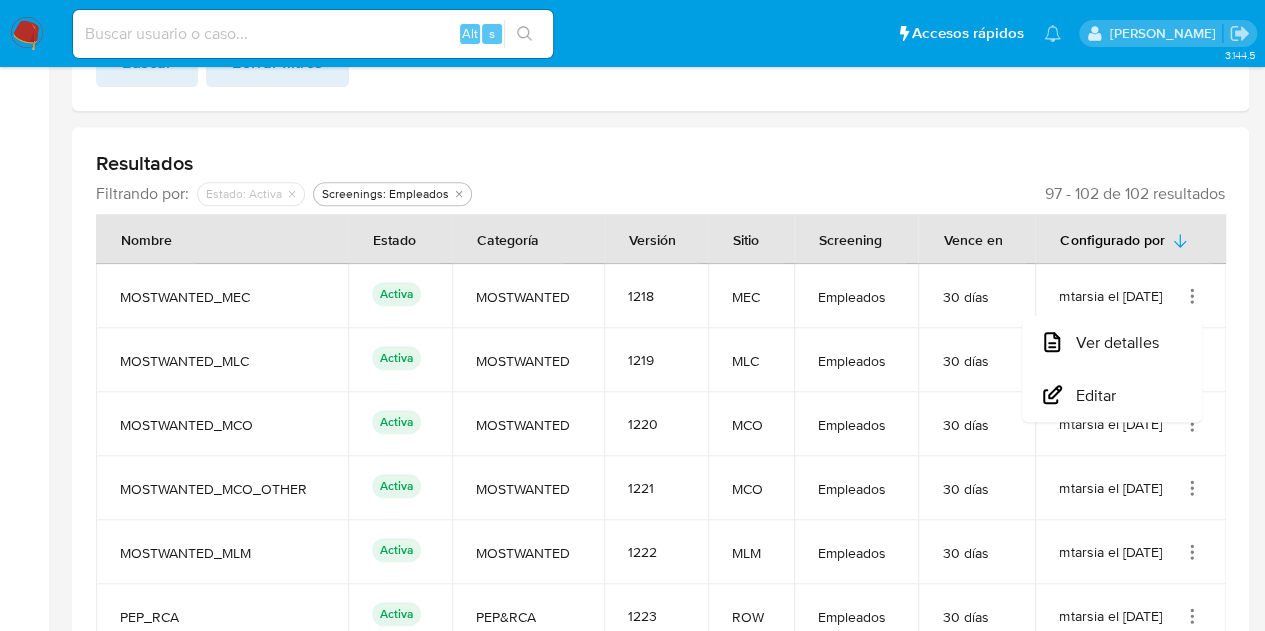 click 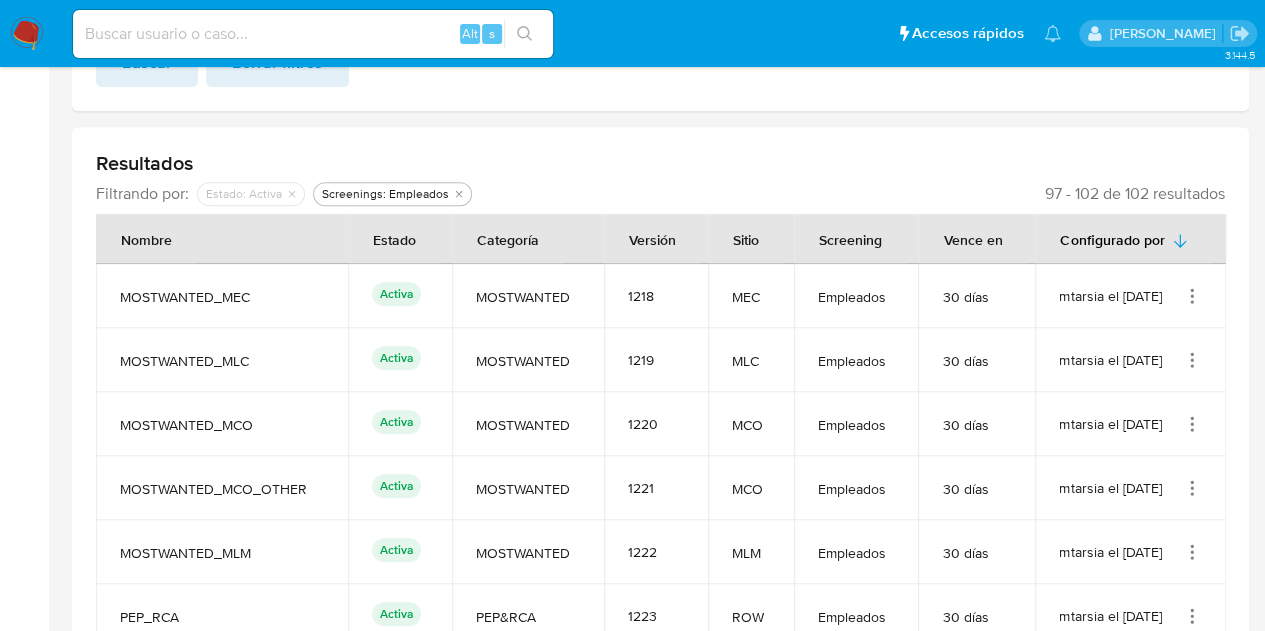 click 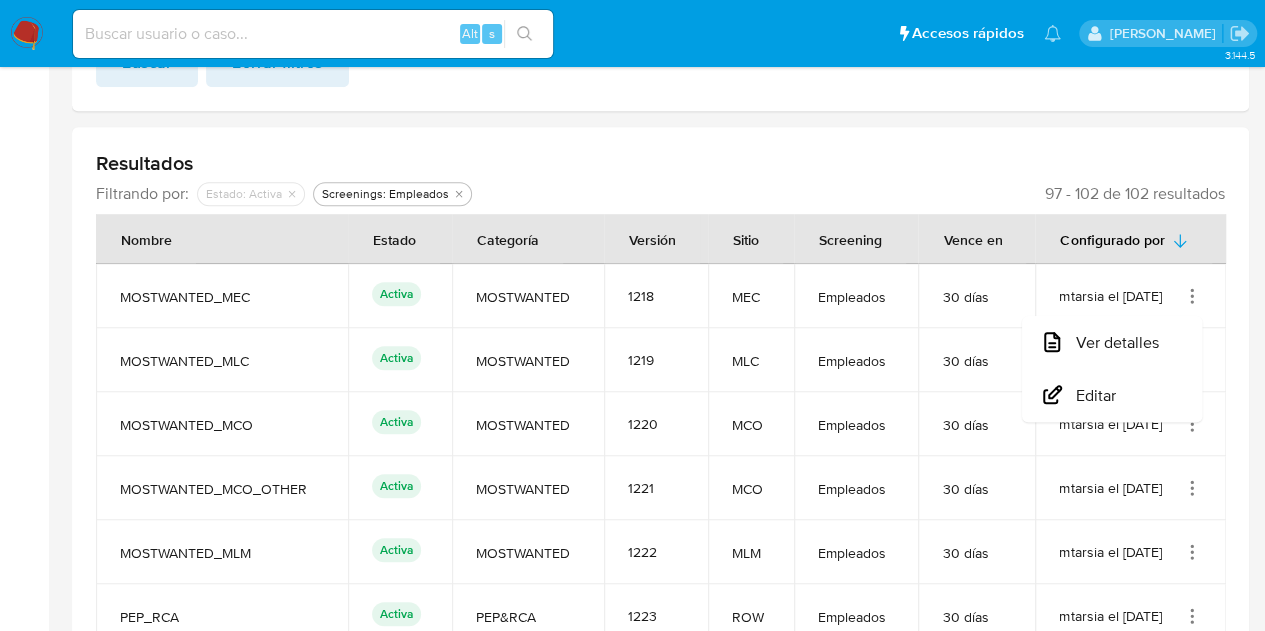click 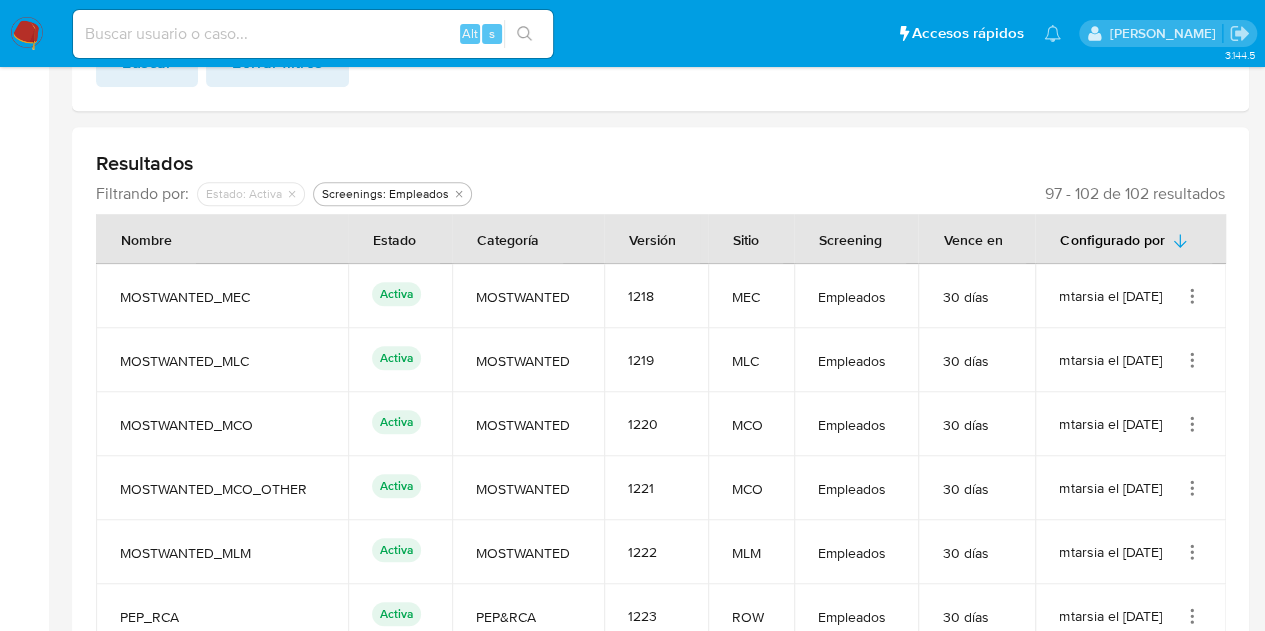 click 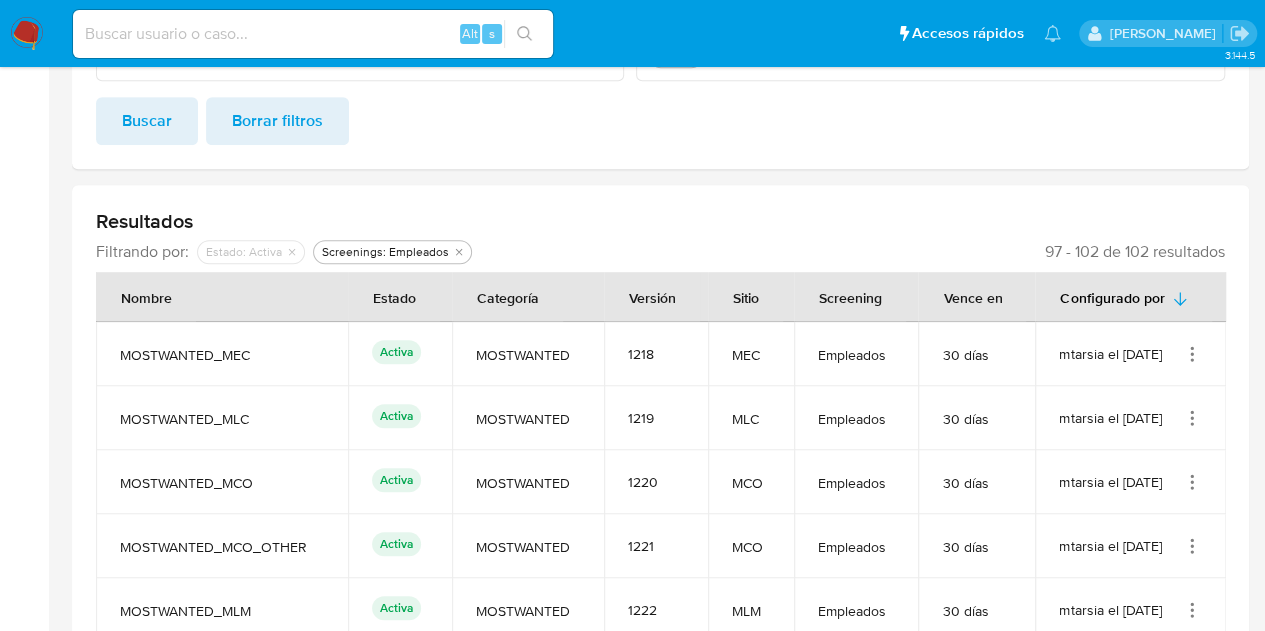 scroll, scrollTop: 434, scrollLeft: 0, axis: vertical 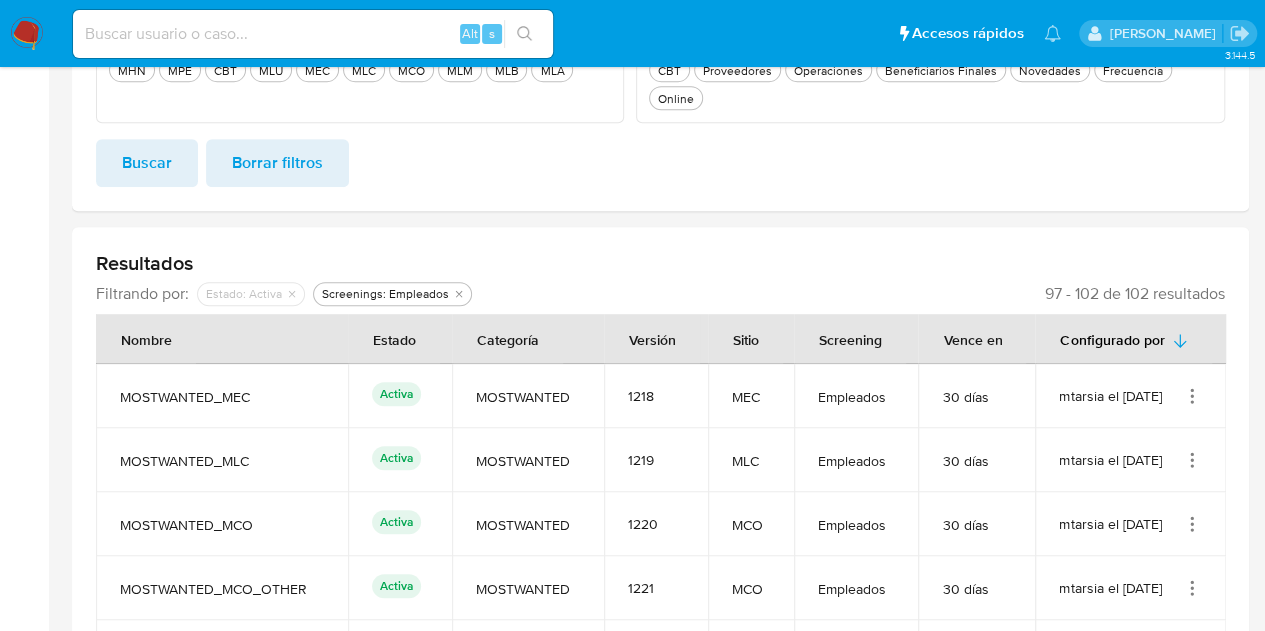 drag, startPoint x: 1030, startPoint y: 297, endPoint x: 1223, endPoint y: 279, distance: 193.83755 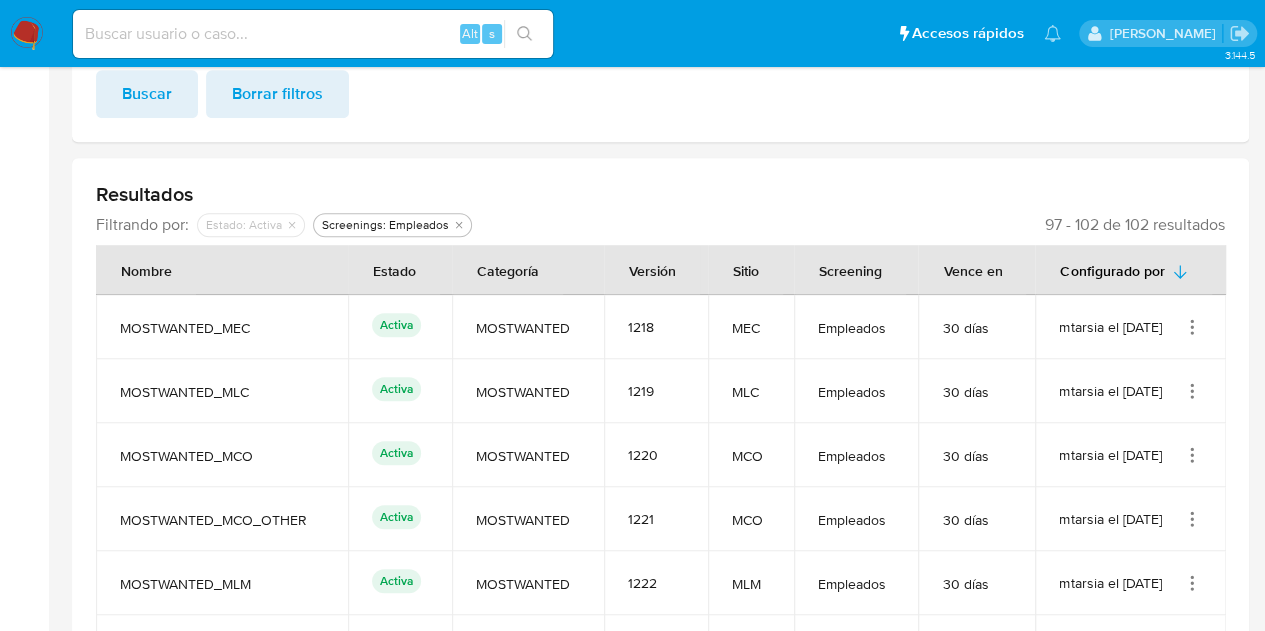scroll, scrollTop: 534, scrollLeft: 0, axis: vertical 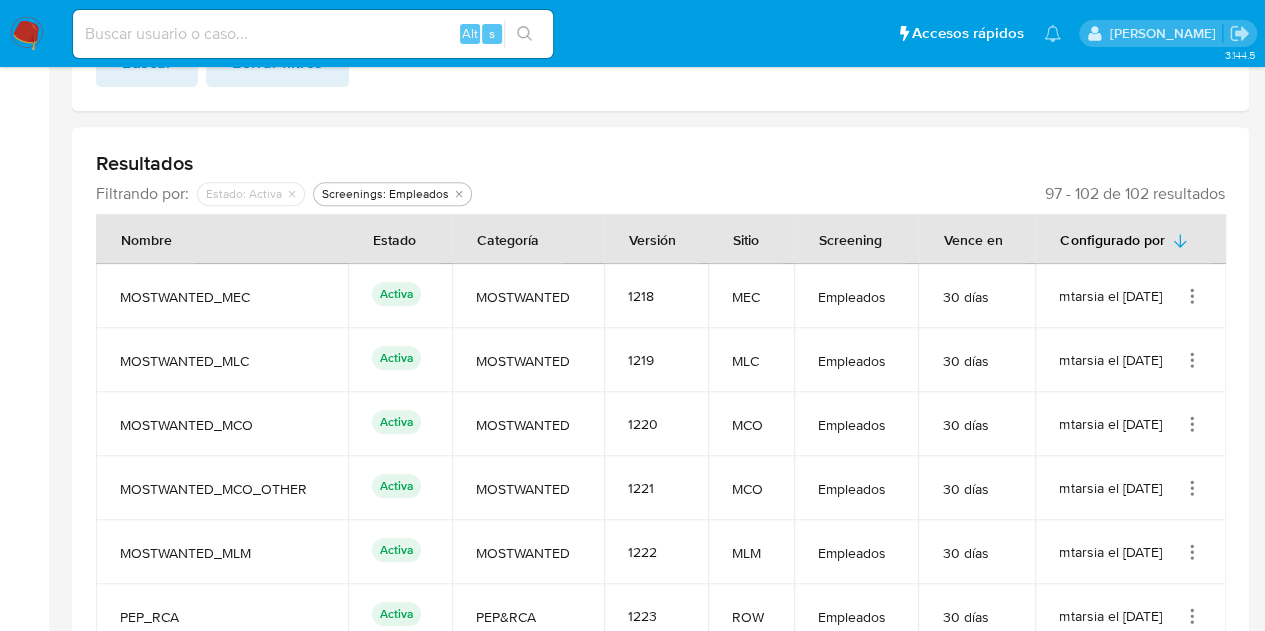 drag, startPoint x: 1190, startPoint y: 296, endPoint x: 1220, endPoint y: 283, distance: 32.695564 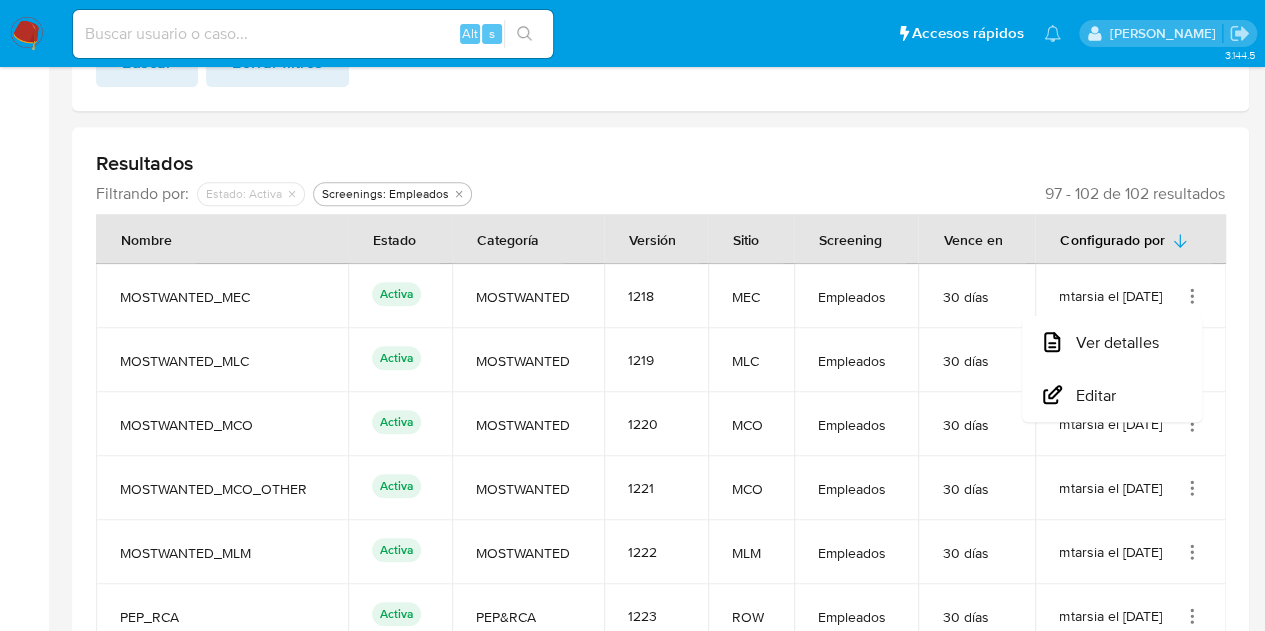drag, startPoint x: 989, startPoint y: 179, endPoint x: 1036, endPoint y: 203, distance: 52.773098 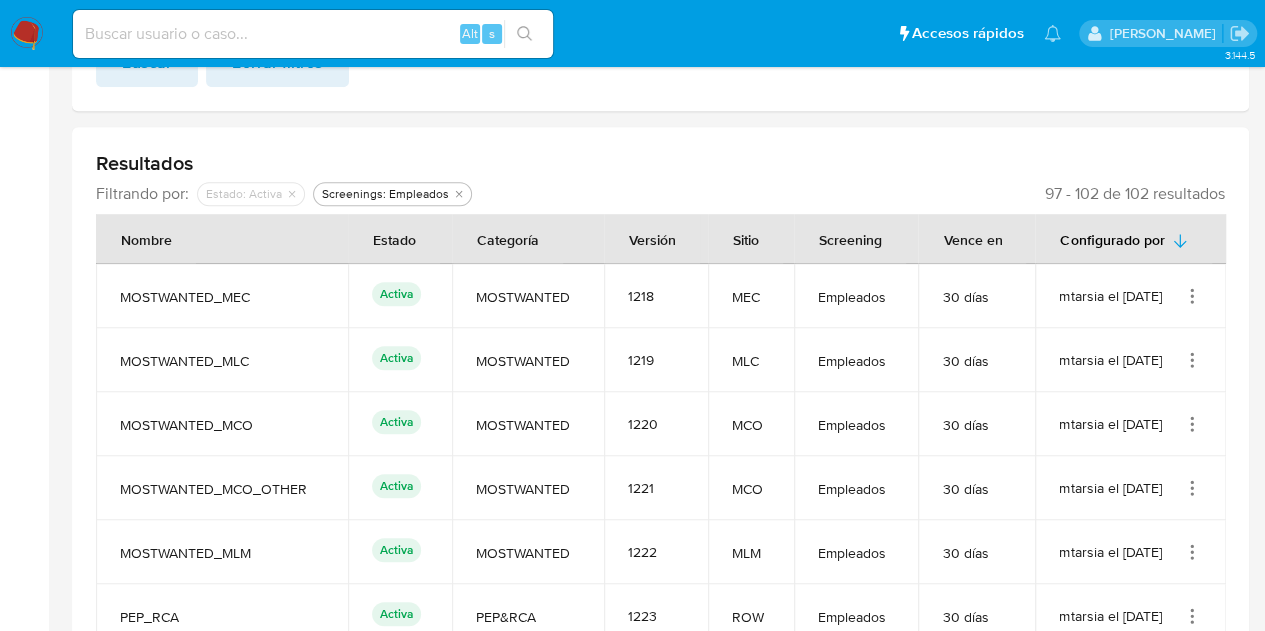 click on "Filtrando por: deshabilitado : Estado: Activa Screenings: Empleados 97 - 102 de 102 resultados" at bounding box center (660, 194) 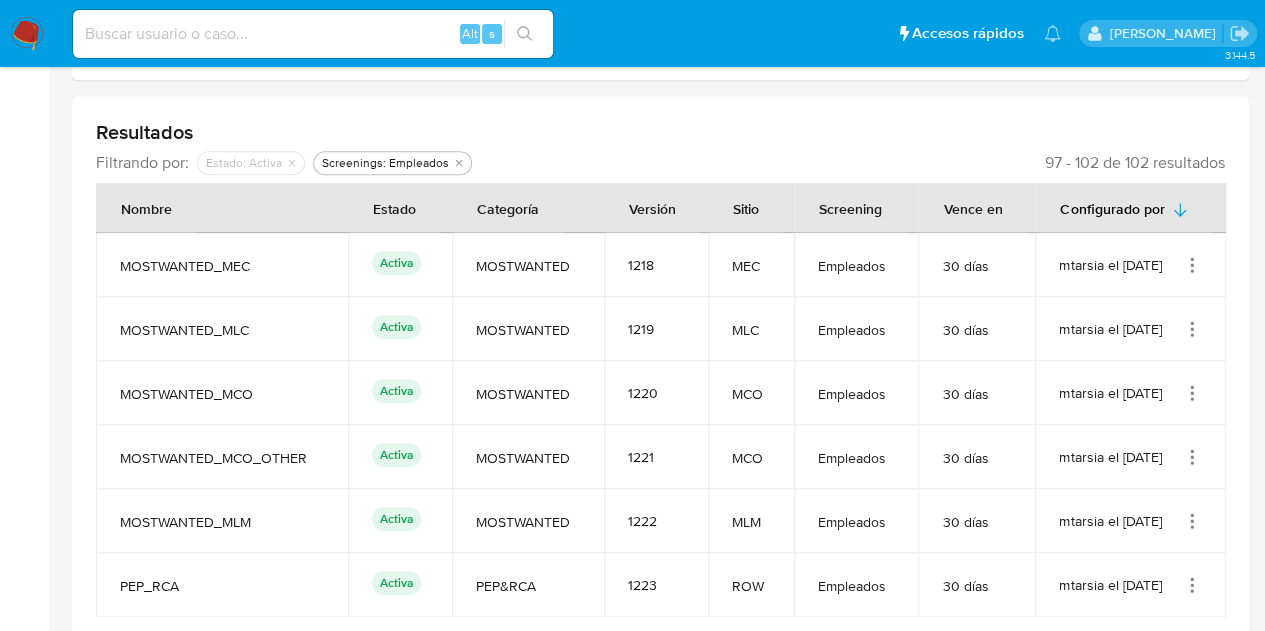 scroll, scrollTop: 534, scrollLeft: 0, axis: vertical 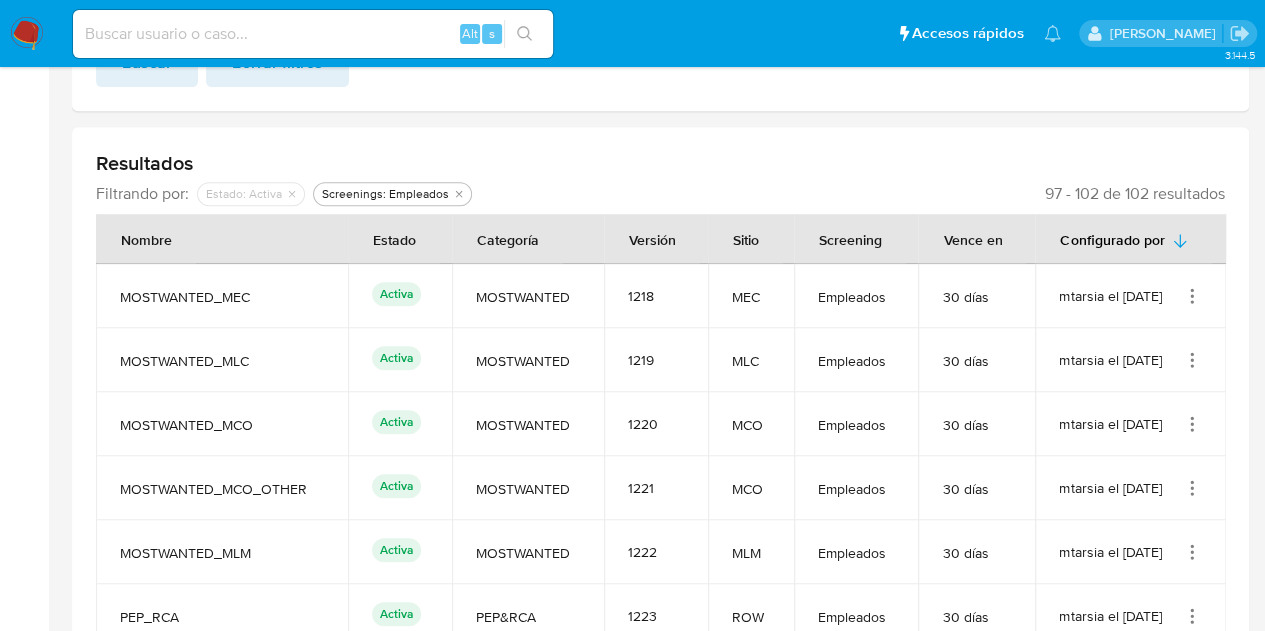 click on "Resultados Filtrando por: deshabilitado : Estado: Activa Screenings: Empleados 97 - 102 de 102 resultados Nombre Estado Categoría Versión Sitio Screening Vence en Configurado por MOSTWANTED_MEC Activa MOSTWANTED 1218 MEC Empleados 30 [PERSON_NAME] mtarsia el [DATE] MOSTWANTED_MLC Activa MOSTWANTED 1219 MLC Empleados 30 [PERSON_NAME] mtarsia el [DATE] MOSTWANTED_MCO Activa MOSTWANTED 1220 MCO Empleados 30 [PERSON_NAME] mtarsia el [DATE] MOSTWANTED_MCO_OTHER Activa MOSTWANTED 1221 MCO Empleados 30 [PERSON_NAME] mtarsia el [DATE] MOSTWANTED_MLM Activa MOSTWANTED 1222 MLM Empleados 30 [PERSON_NAME] mtarsia el [DATE] PEP_RCA Activa PEP&RCA 1223 ROW Empleados 30 [PERSON_NAME] mtarsia el [DATE]" at bounding box center [660, 399] 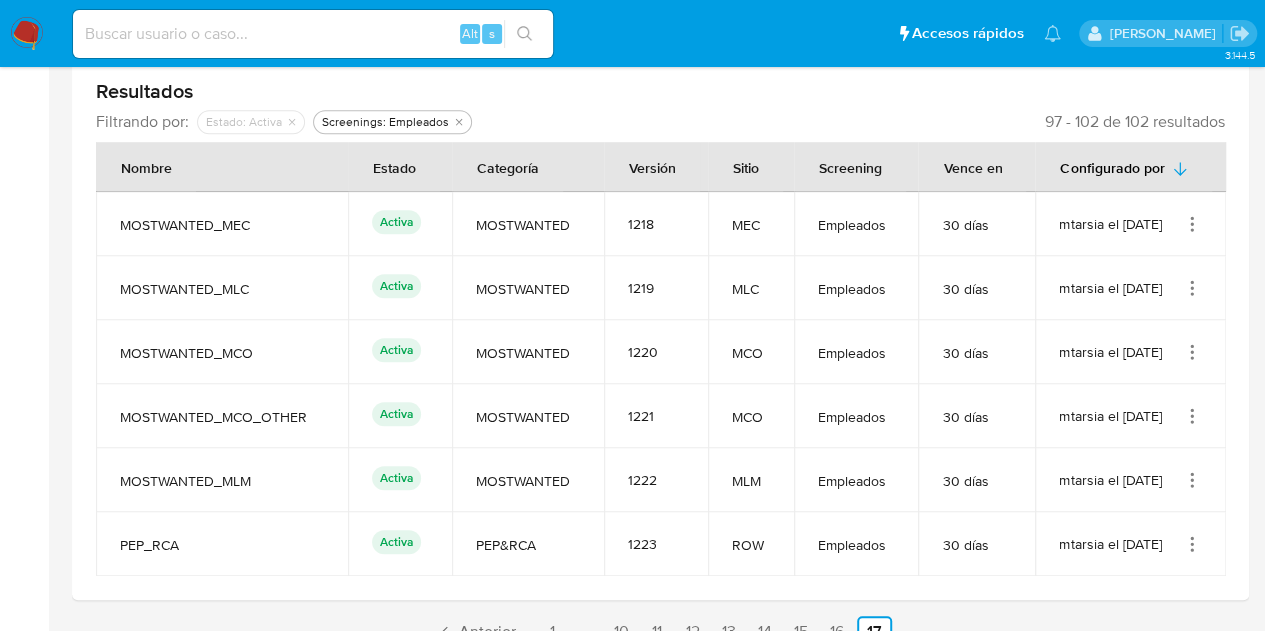 scroll, scrollTop: 634, scrollLeft: 0, axis: vertical 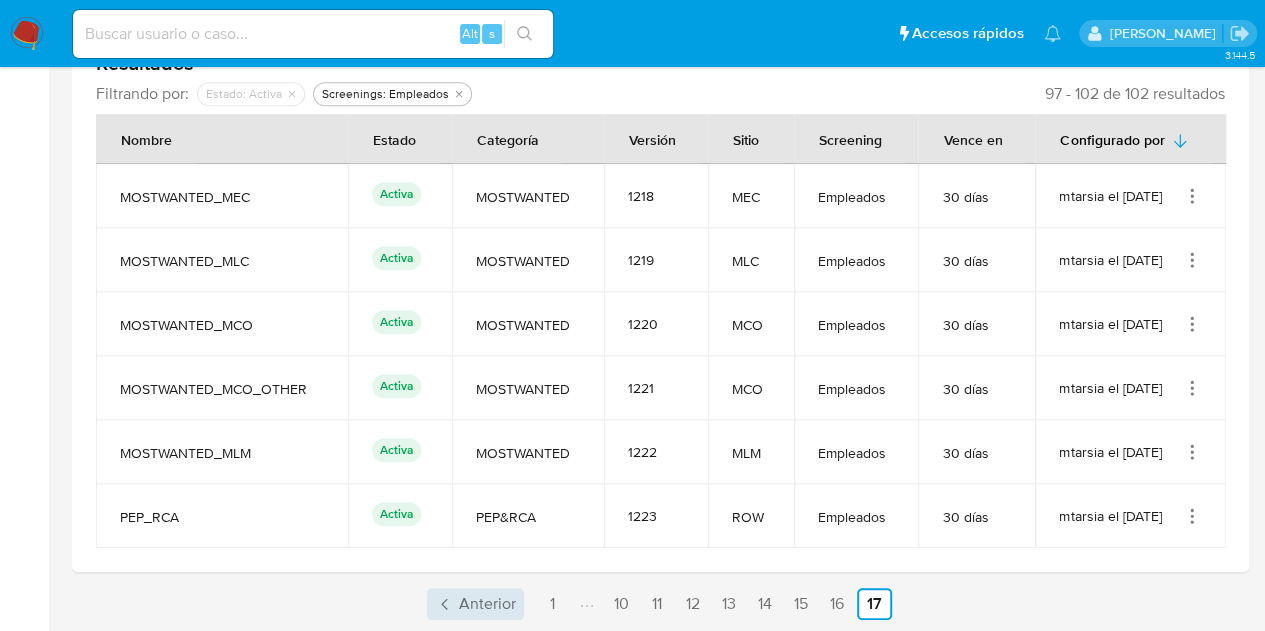 click on "Anterior" at bounding box center [487, 604] 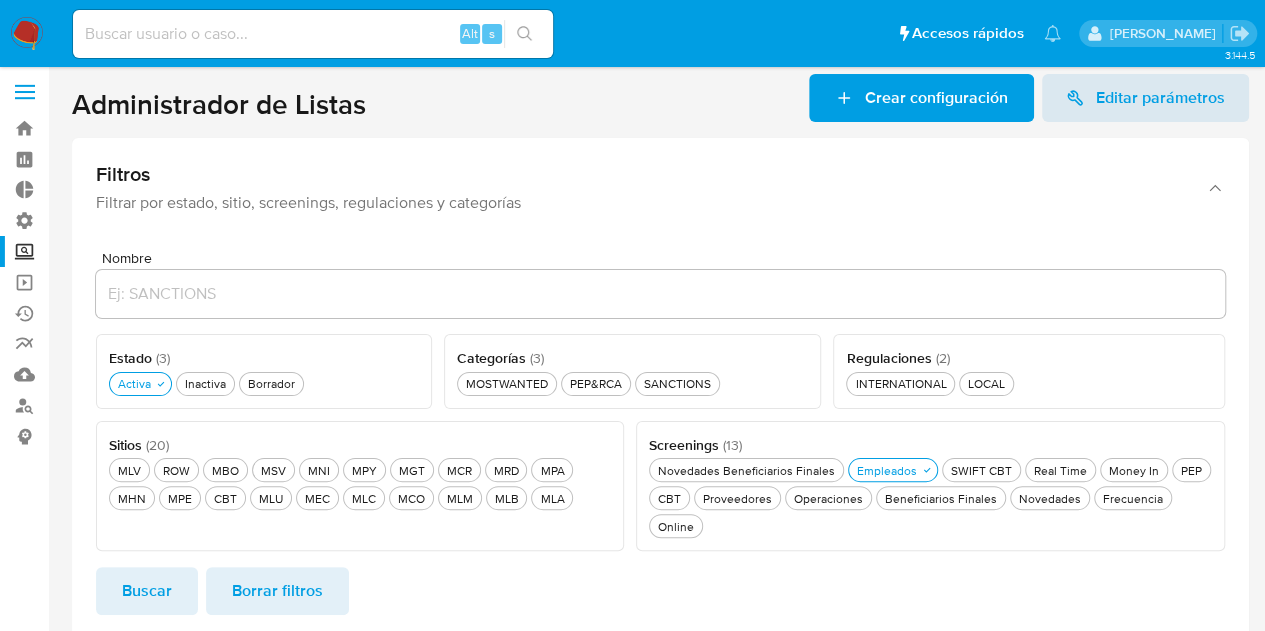 scroll, scrollTop: 0, scrollLeft: 0, axis: both 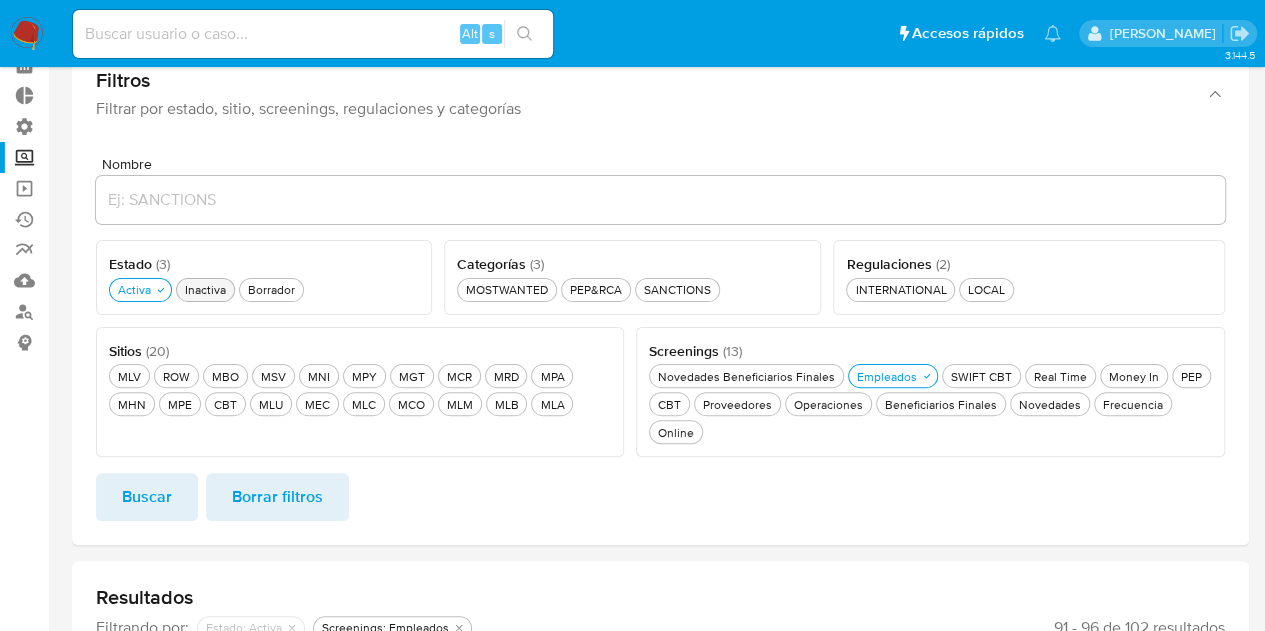 click on "Inactiva Inactiva" at bounding box center (205, 289) 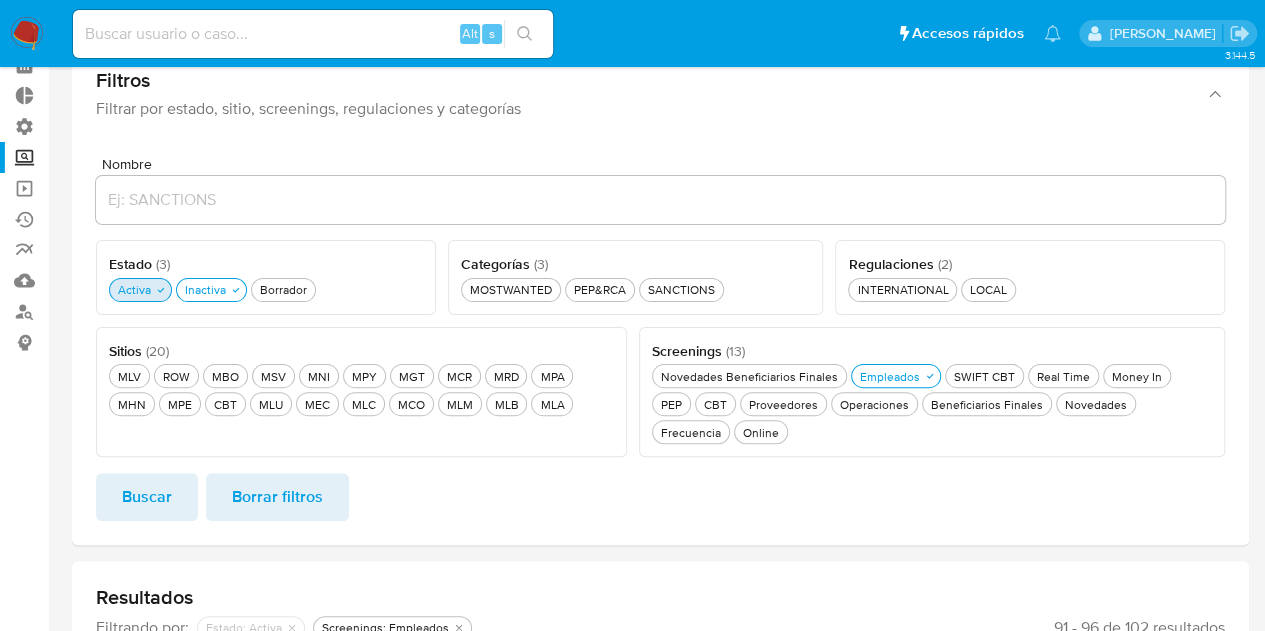click on "Activa Activa" at bounding box center (134, 289) 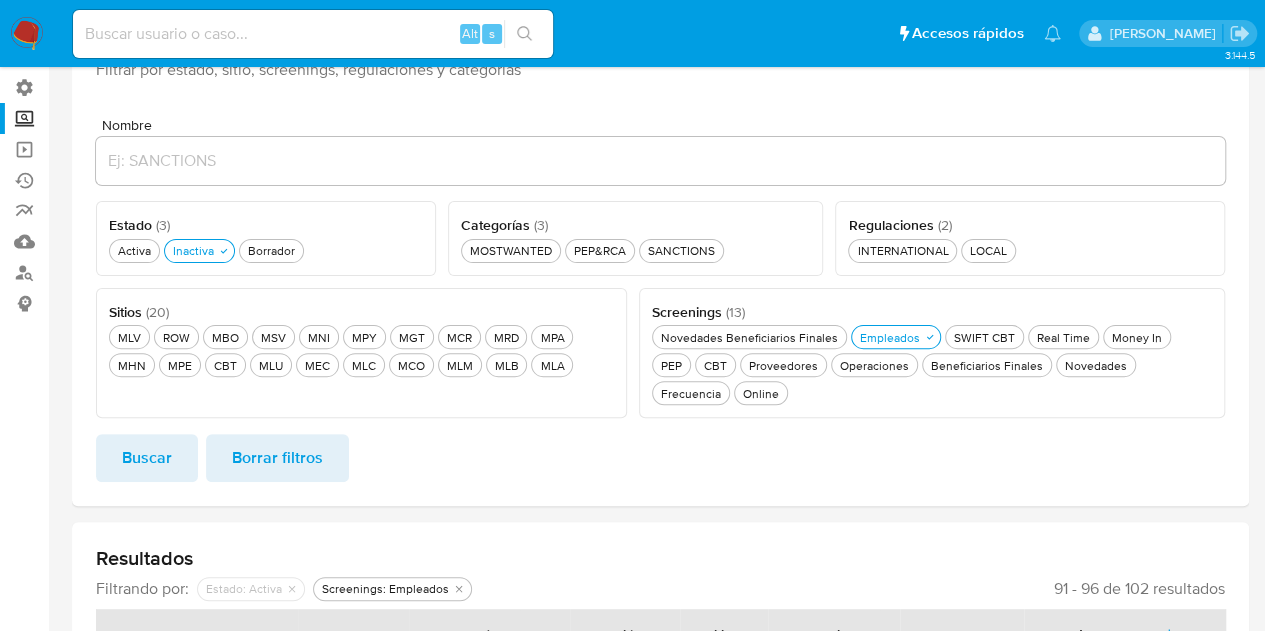 scroll, scrollTop: 200, scrollLeft: 0, axis: vertical 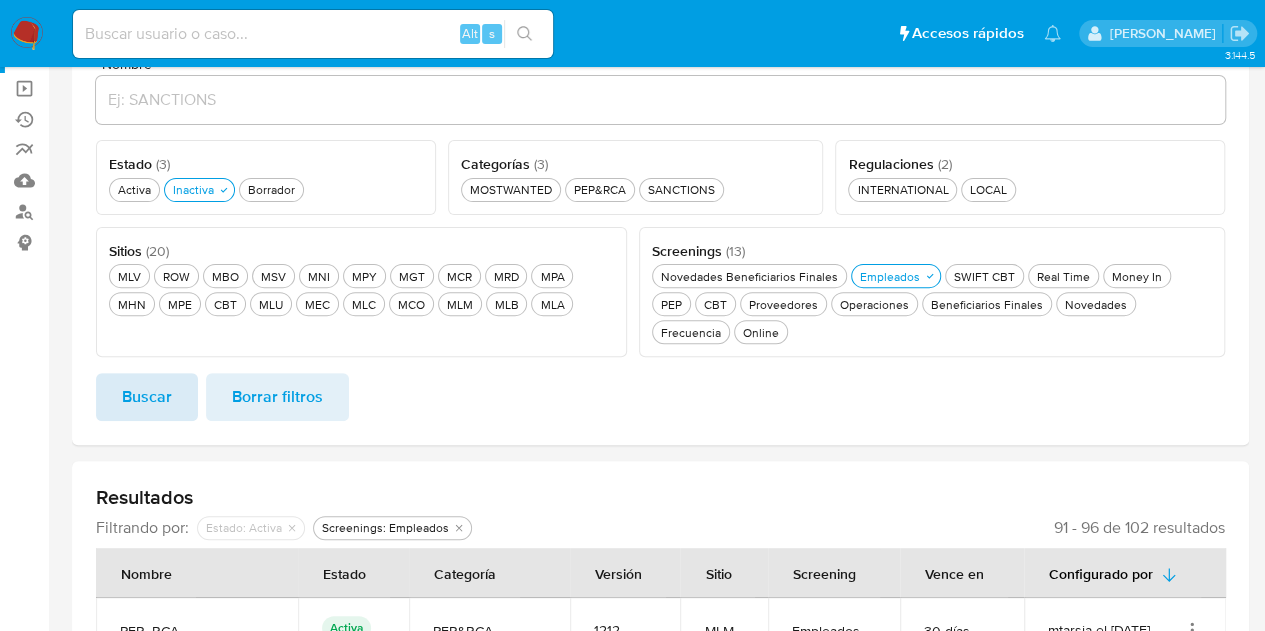 click on "Buscar" at bounding box center [147, 397] 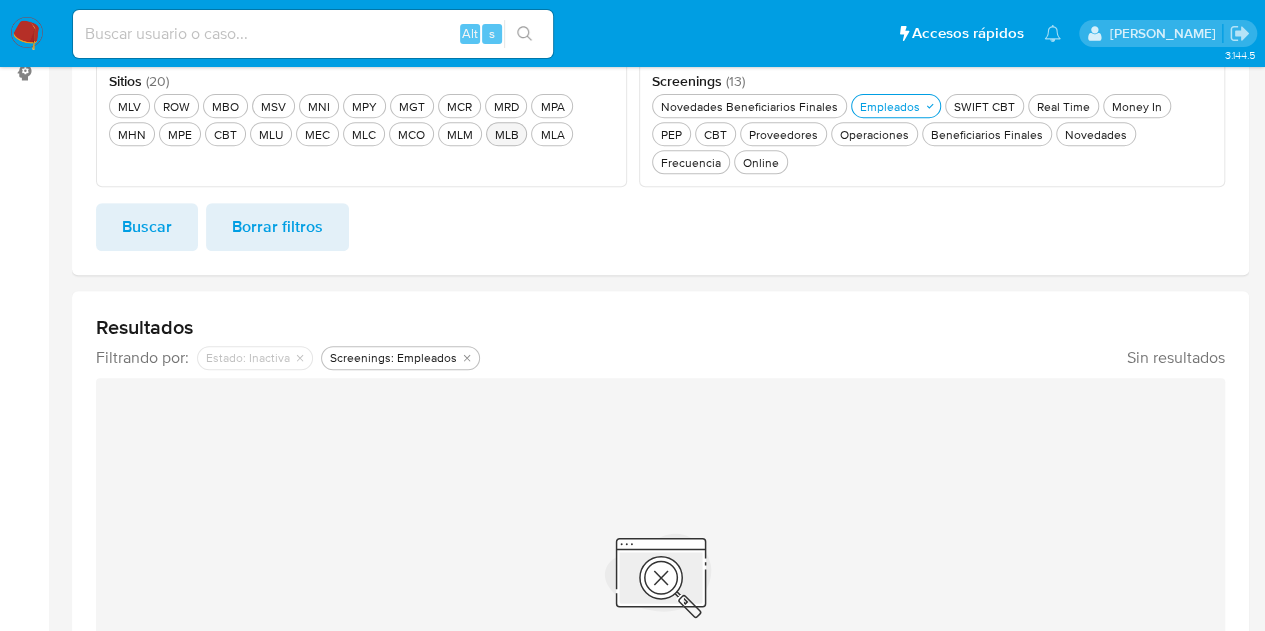 scroll, scrollTop: 186, scrollLeft: 0, axis: vertical 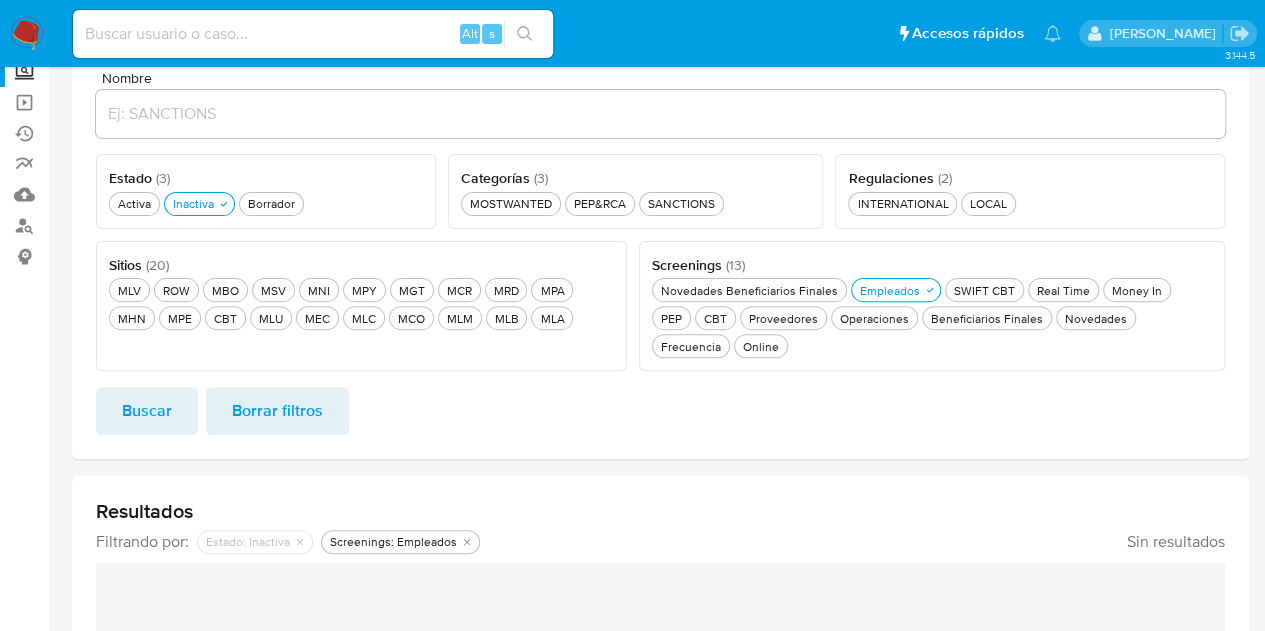 drag, startPoint x: 674, startPoint y: 347, endPoint x: 898, endPoint y: 267, distance: 237.8571 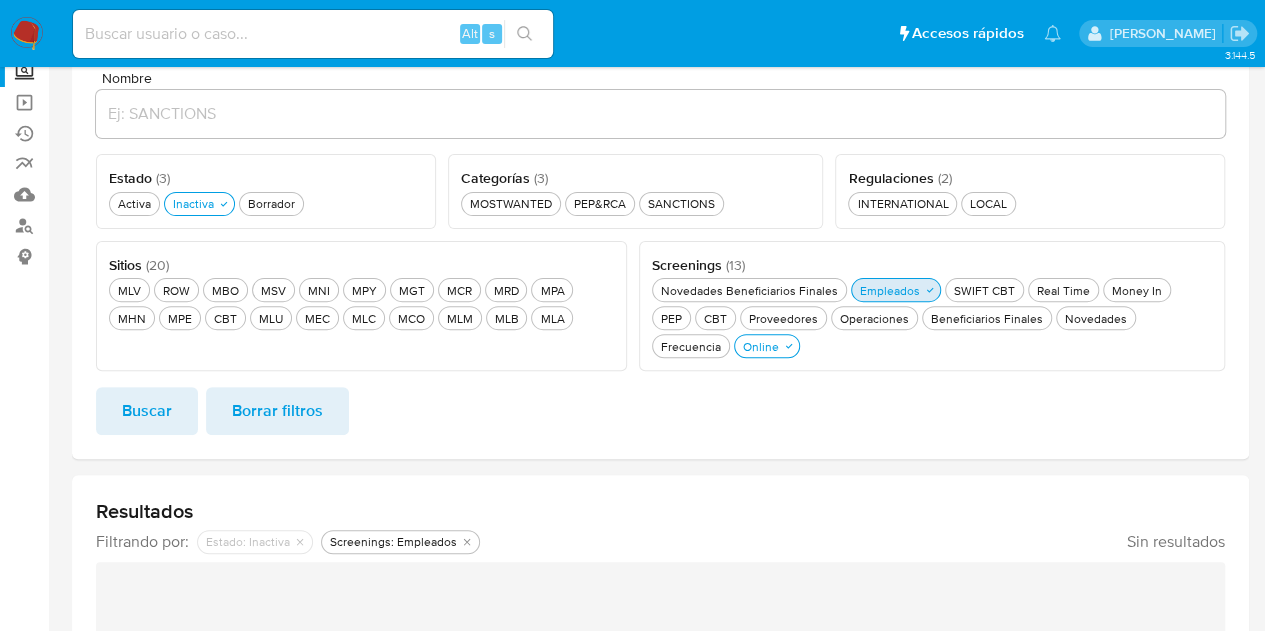 click on "Empleados Empleados" at bounding box center [890, 290] 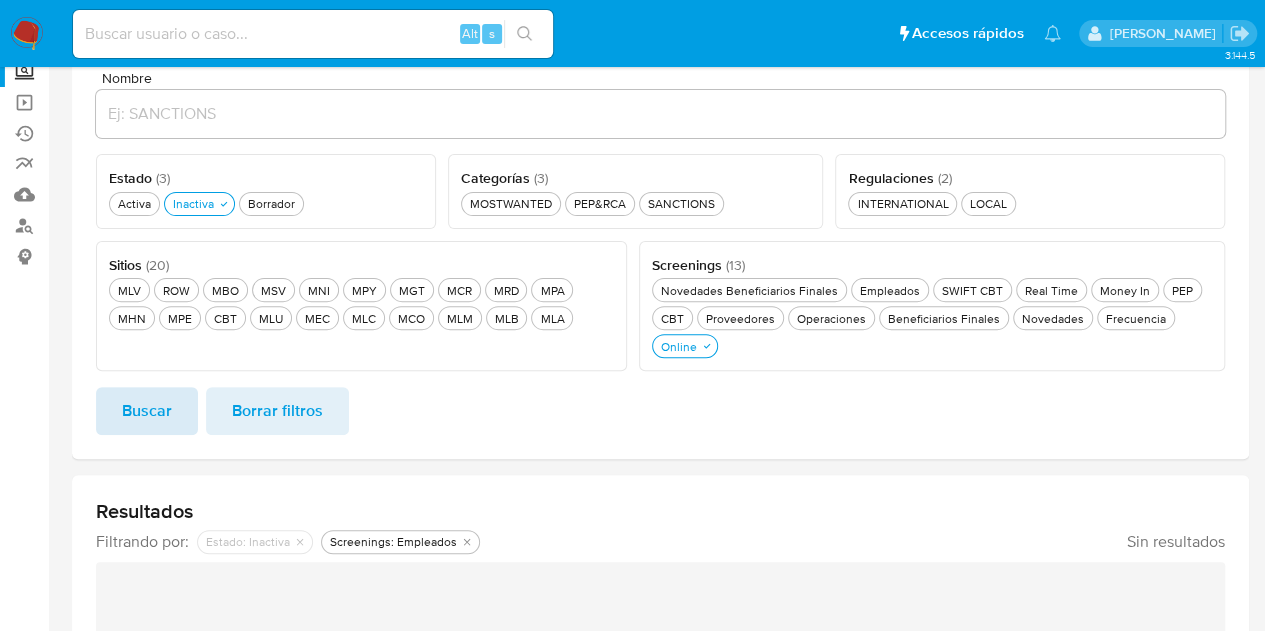 click on "Buscar" at bounding box center (147, 411) 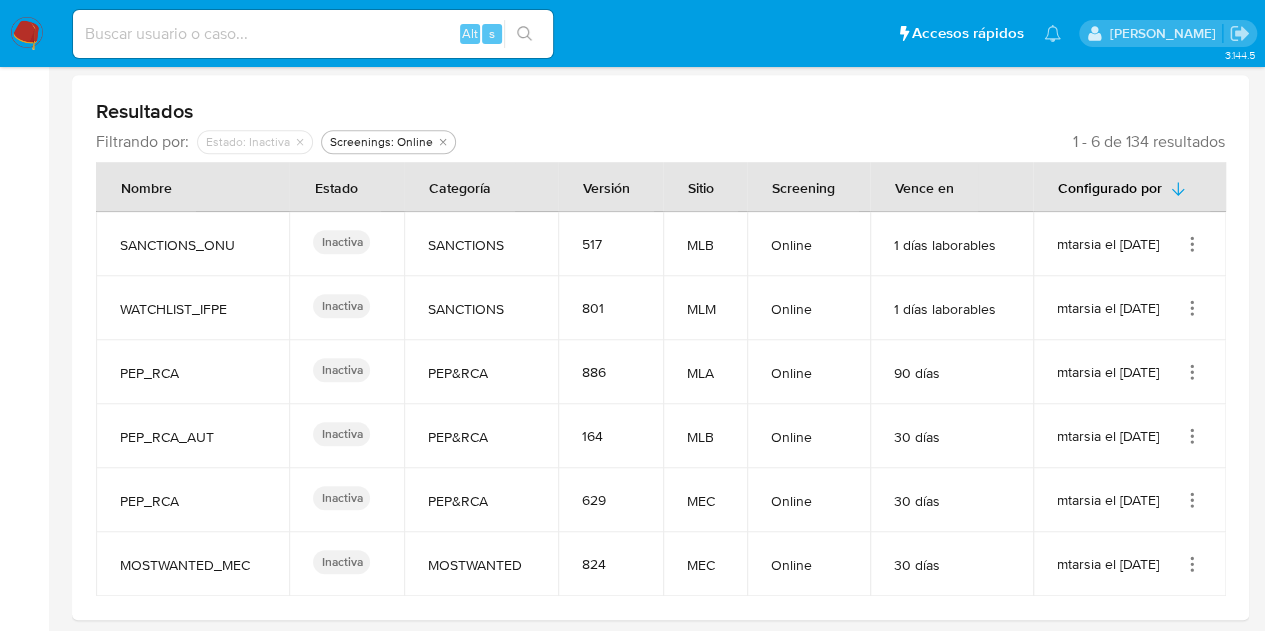 scroll, scrollTop: 634, scrollLeft: 0, axis: vertical 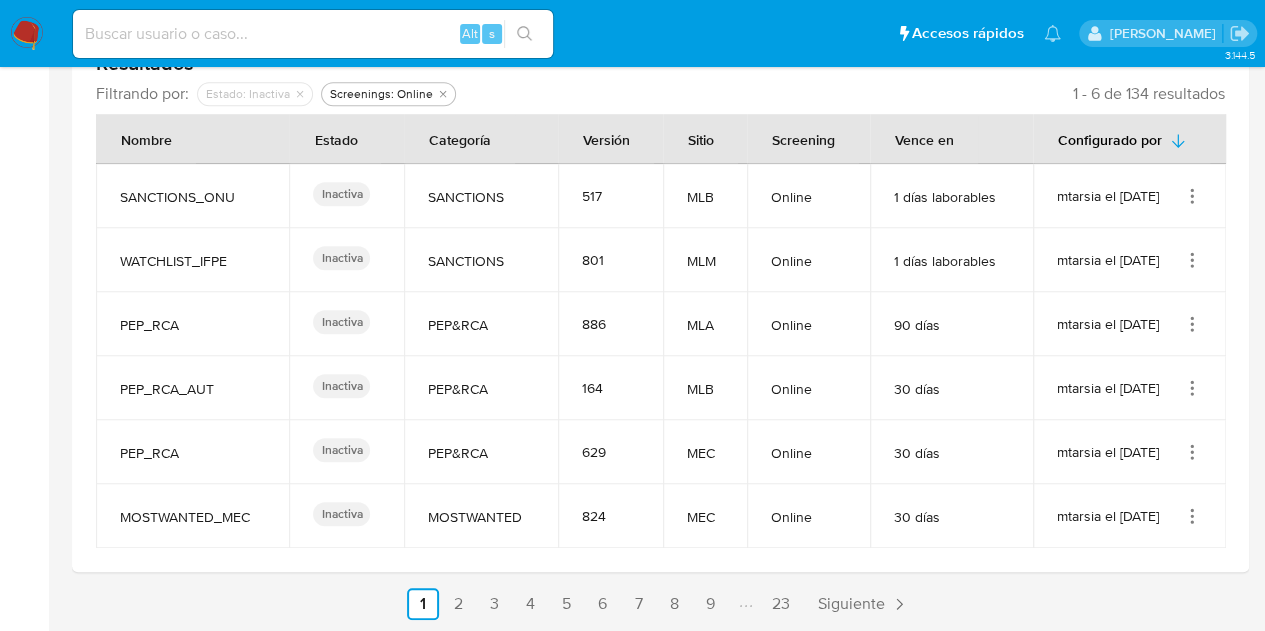 drag, startPoint x: 108, startPoint y: 195, endPoint x: 1006, endPoint y: 181, distance: 898.10913 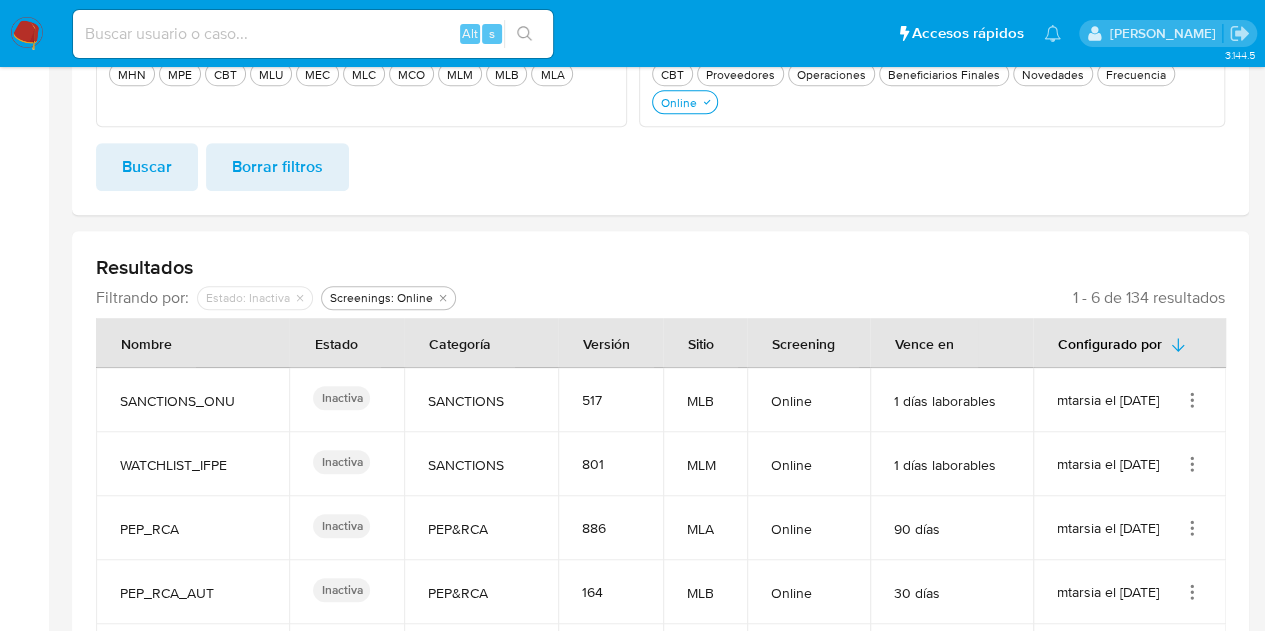 scroll, scrollTop: 434, scrollLeft: 0, axis: vertical 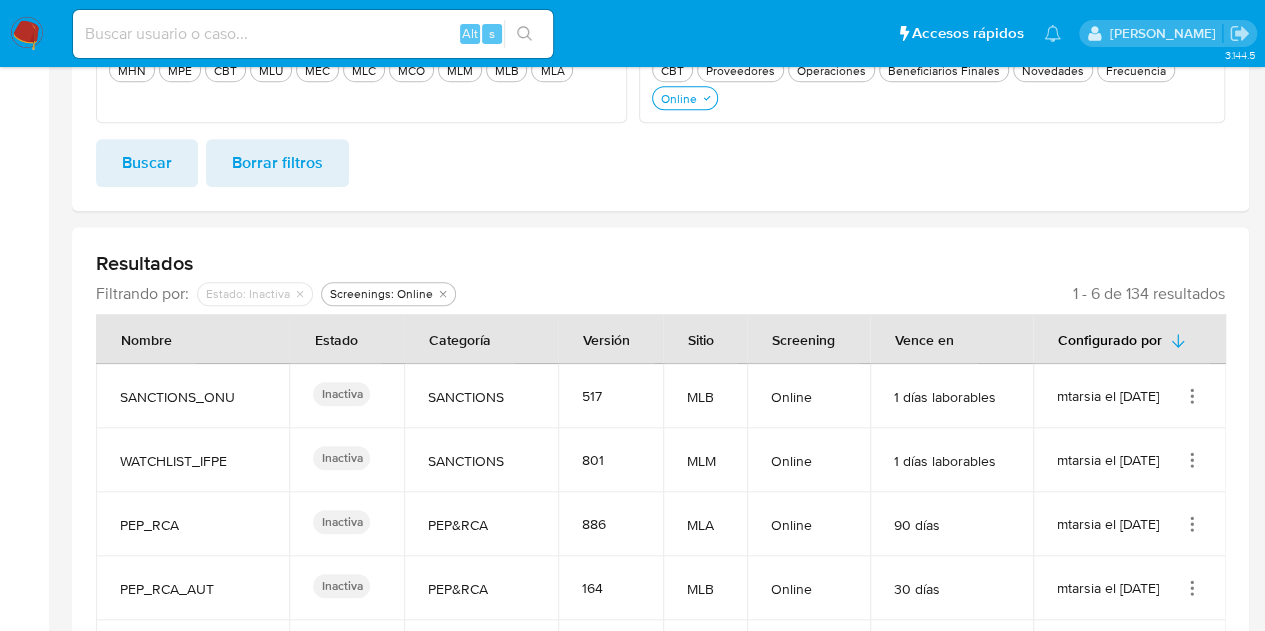 drag, startPoint x: 121, startPoint y: 399, endPoint x: 1162, endPoint y: 395, distance: 1041.0077 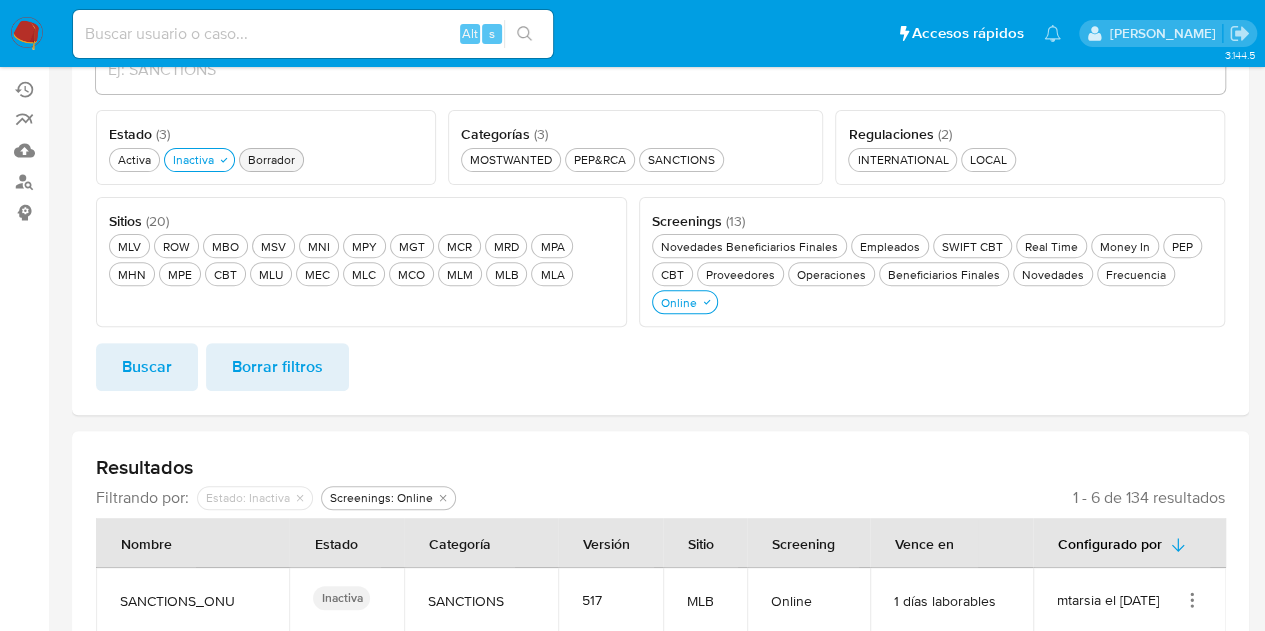 scroll, scrollTop: 134, scrollLeft: 0, axis: vertical 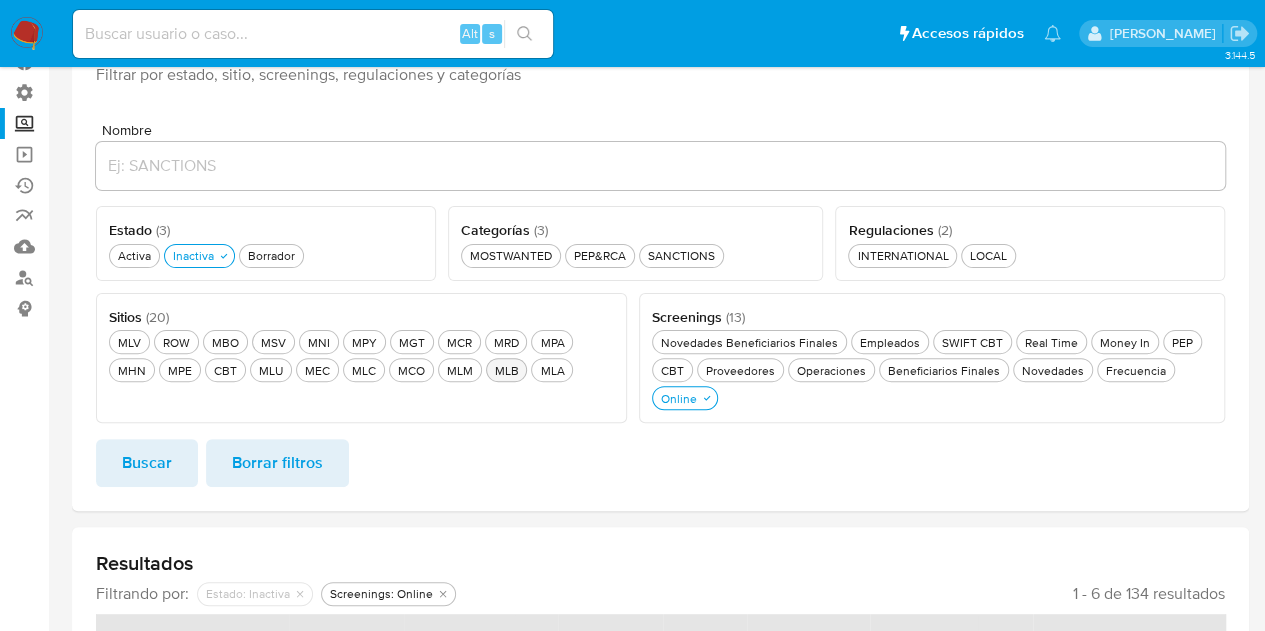 click on "MLB MLB" at bounding box center [506, 370] 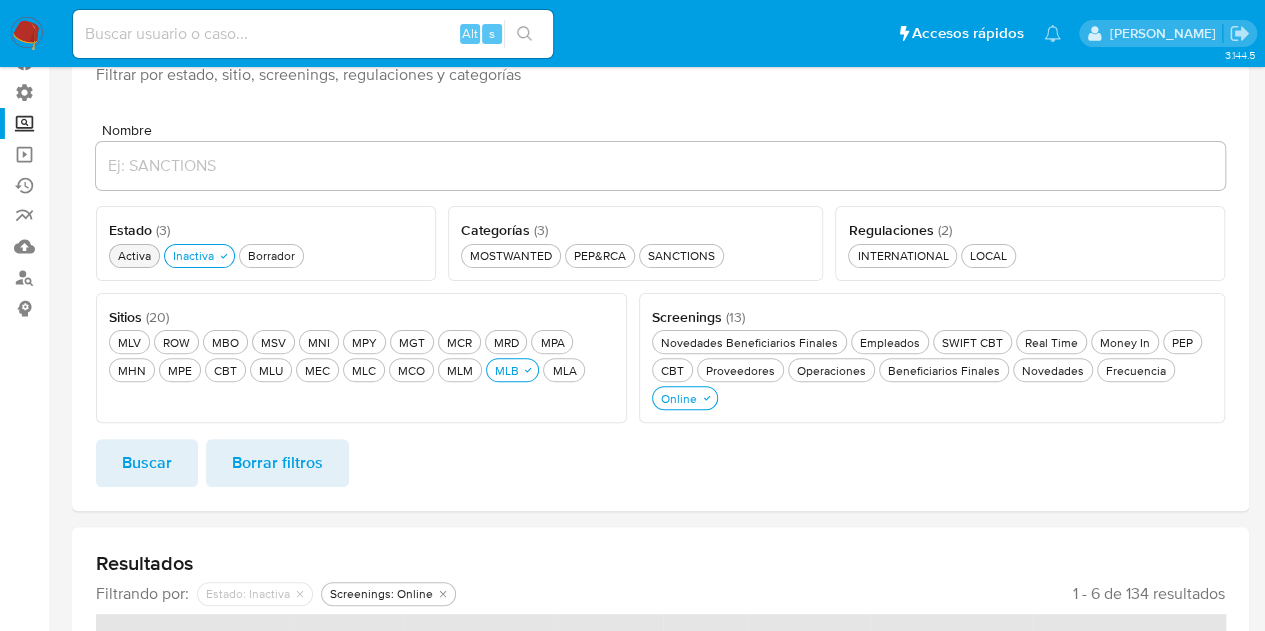 click on "Activa Activa" at bounding box center (134, 255) 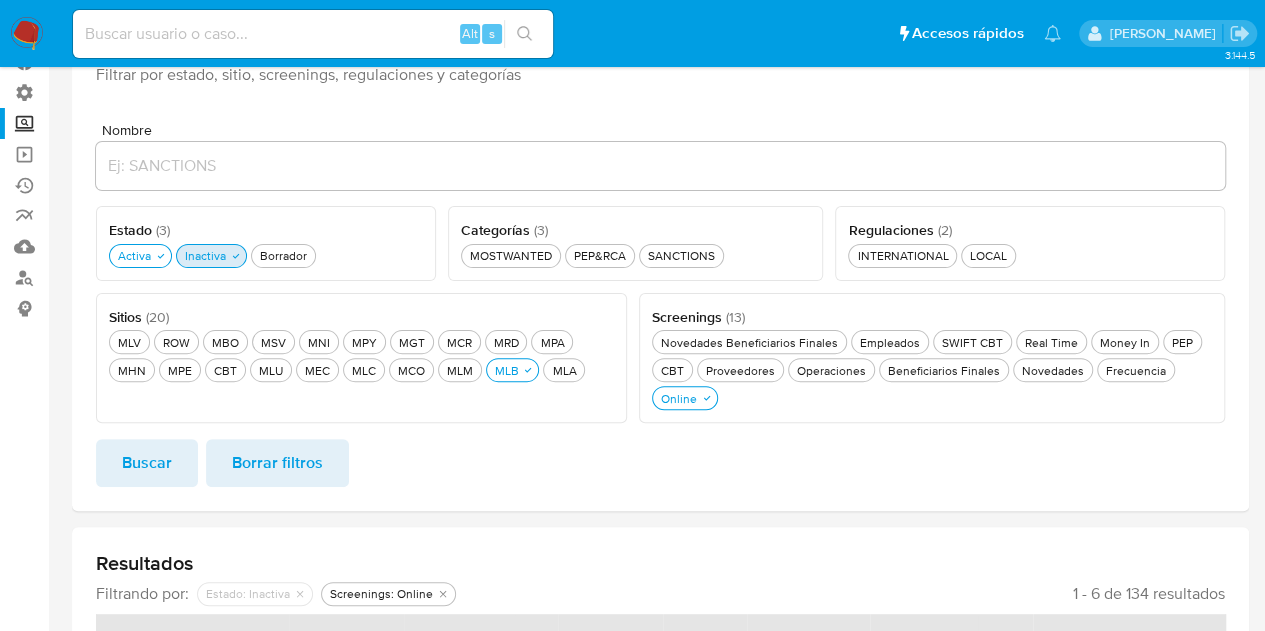 click on "Inactiva Inactiva" at bounding box center [205, 255] 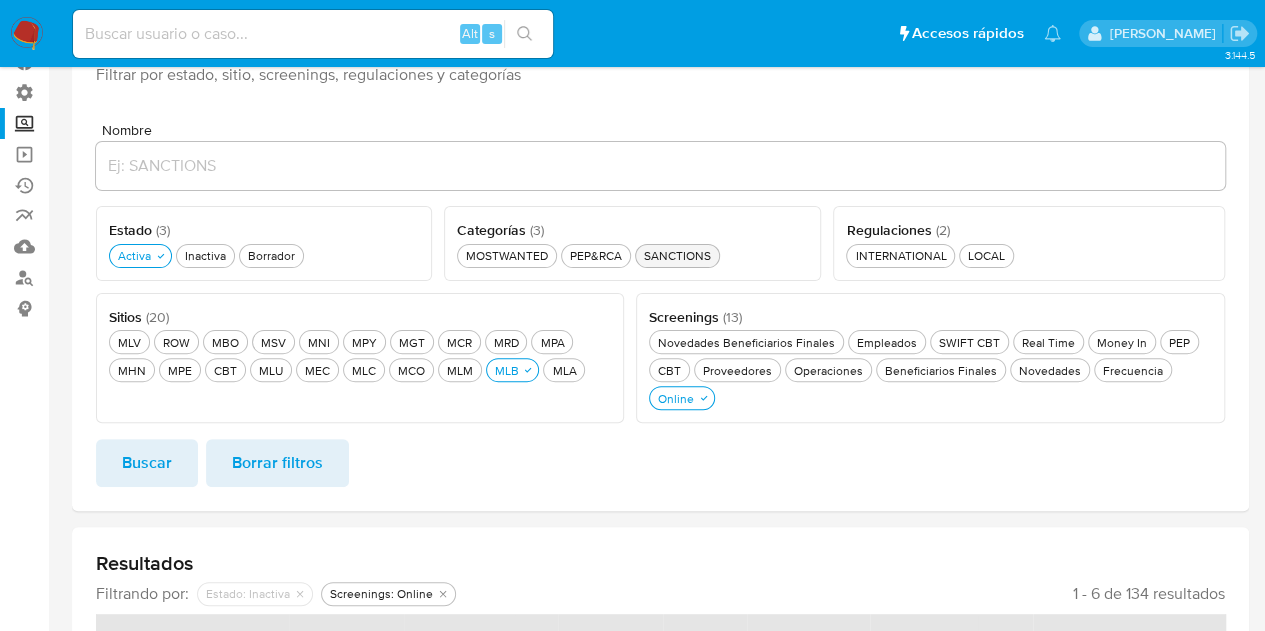 click on "SANCTIONS SANCTIONS" at bounding box center [677, 255] 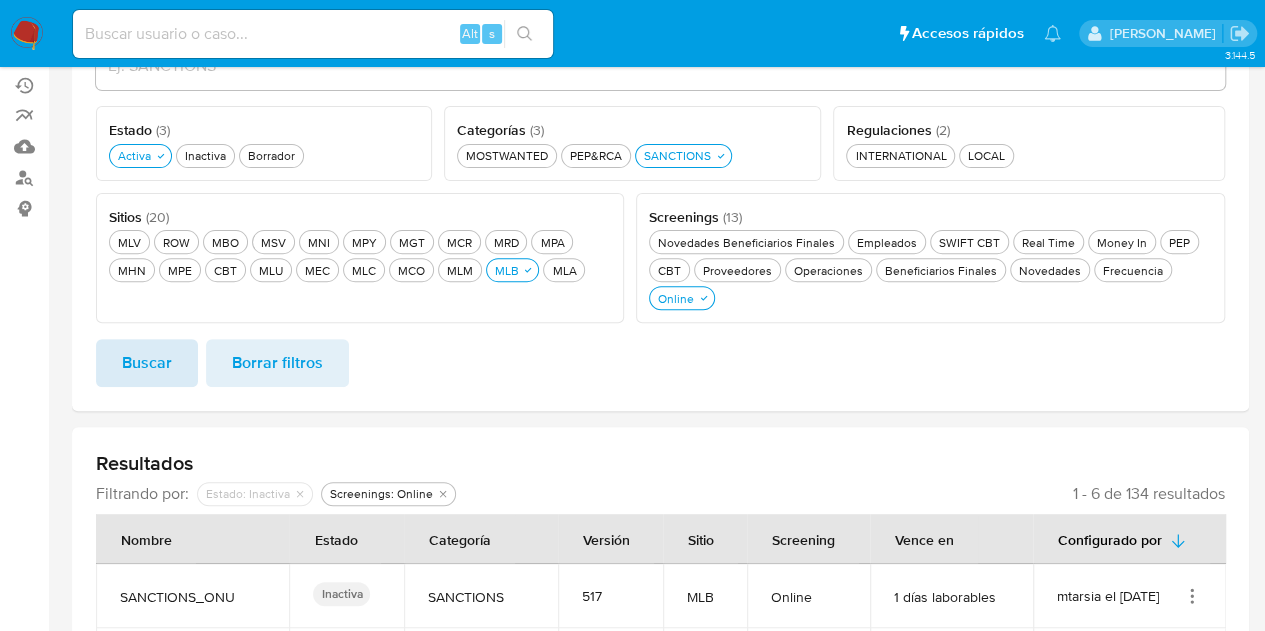click on "Buscar" at bounding box center (147, 363) 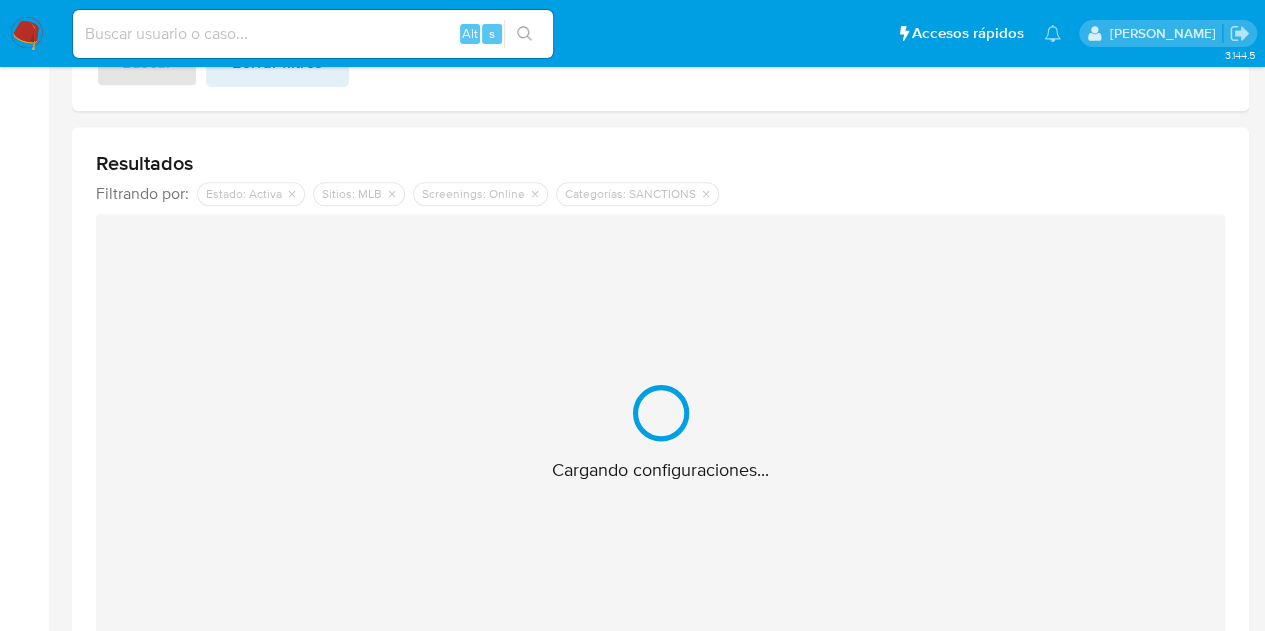 scroll, scrollTop: 458, scrollLeft: 0, axis: vertical 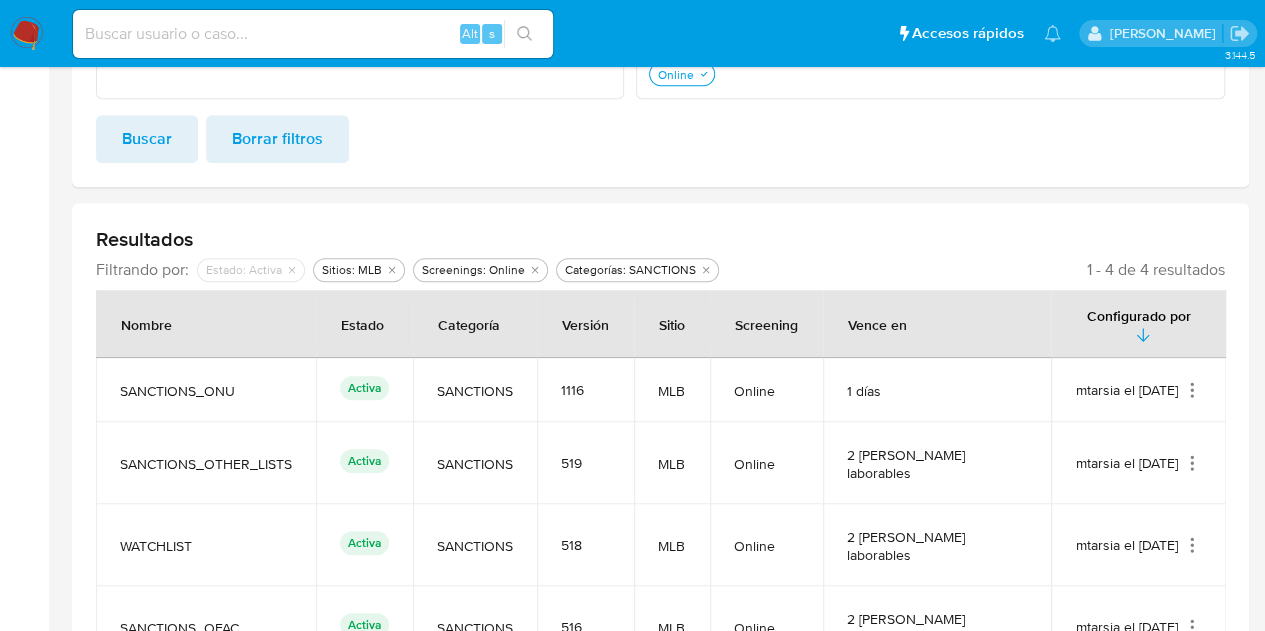 click on "SANCTIONS_ONU" at bounding box center [206, 391] 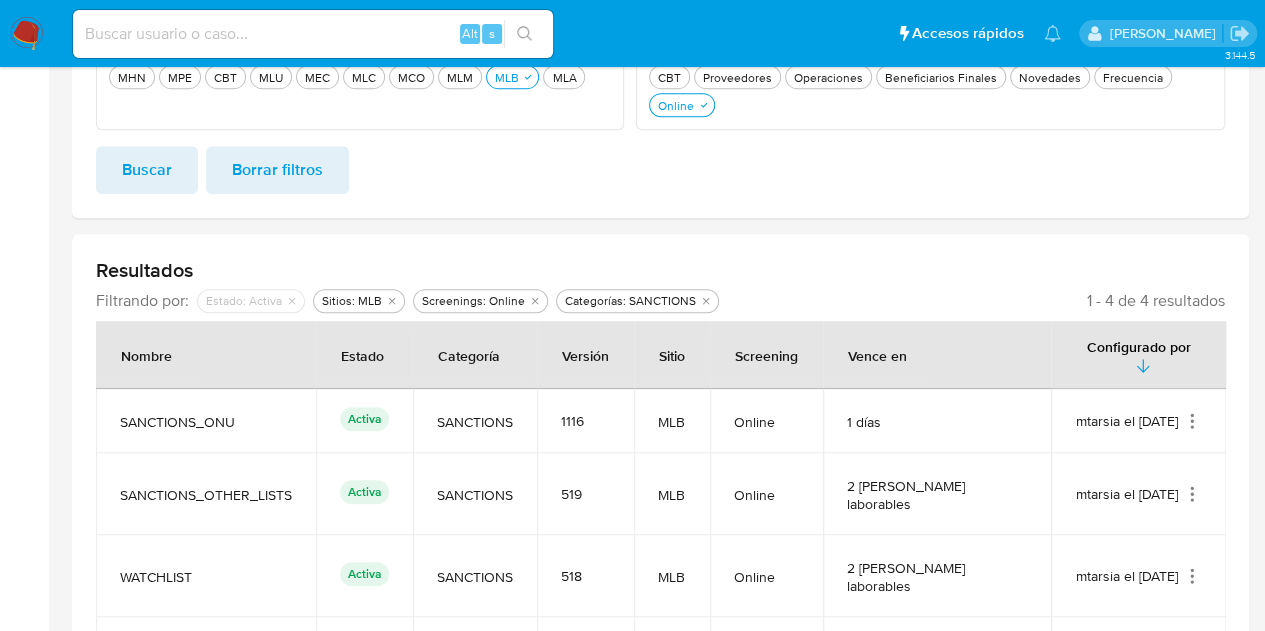 scroll, scrollTop: 458, scrollLeft: 0, axis: vertical 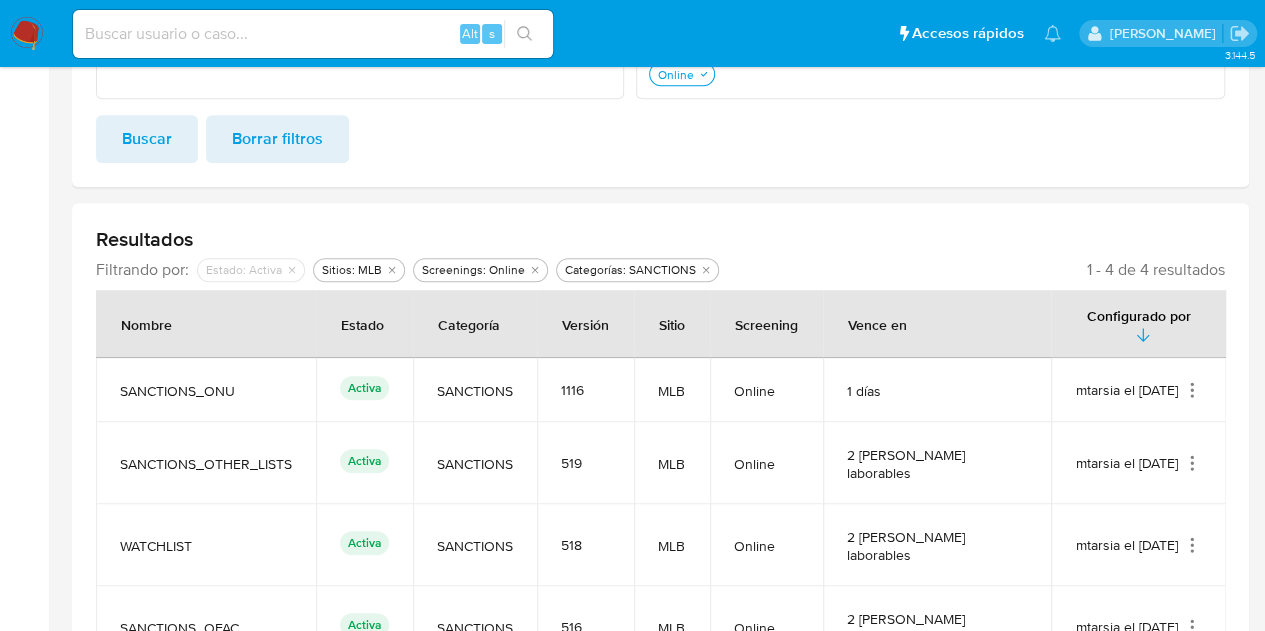 click on "SANCTIONS_ONU" at bounding box center (206, 390) 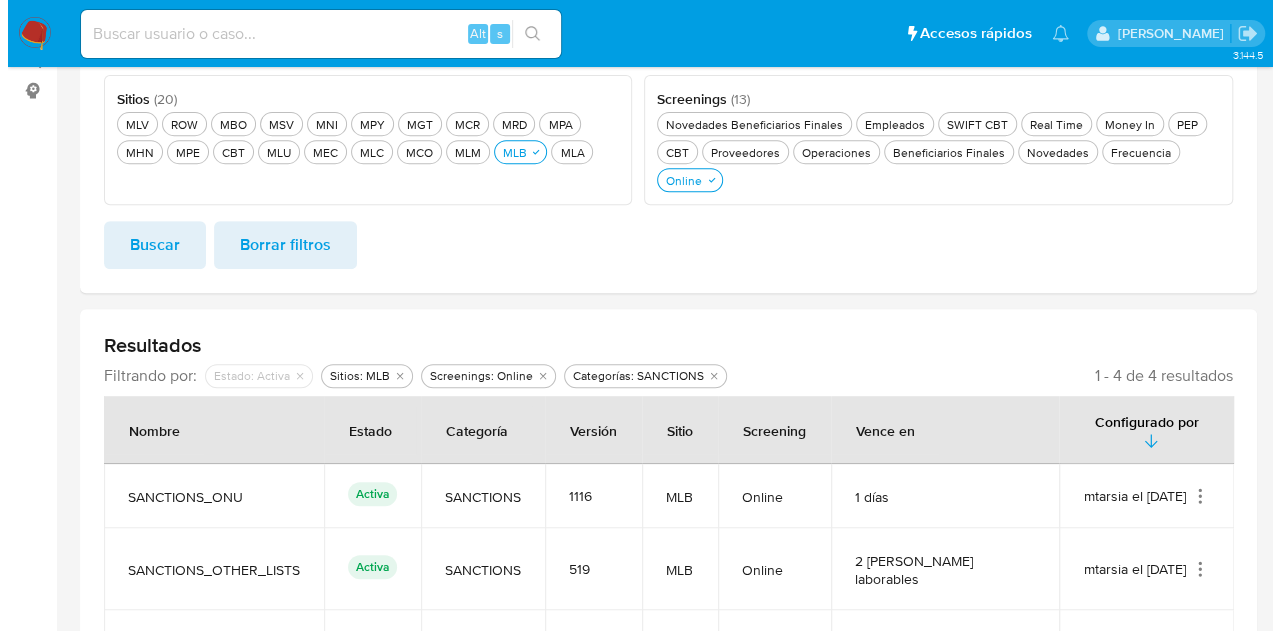 scroll, scrollTop: 458, scrollLeft: 0, axis: vertical 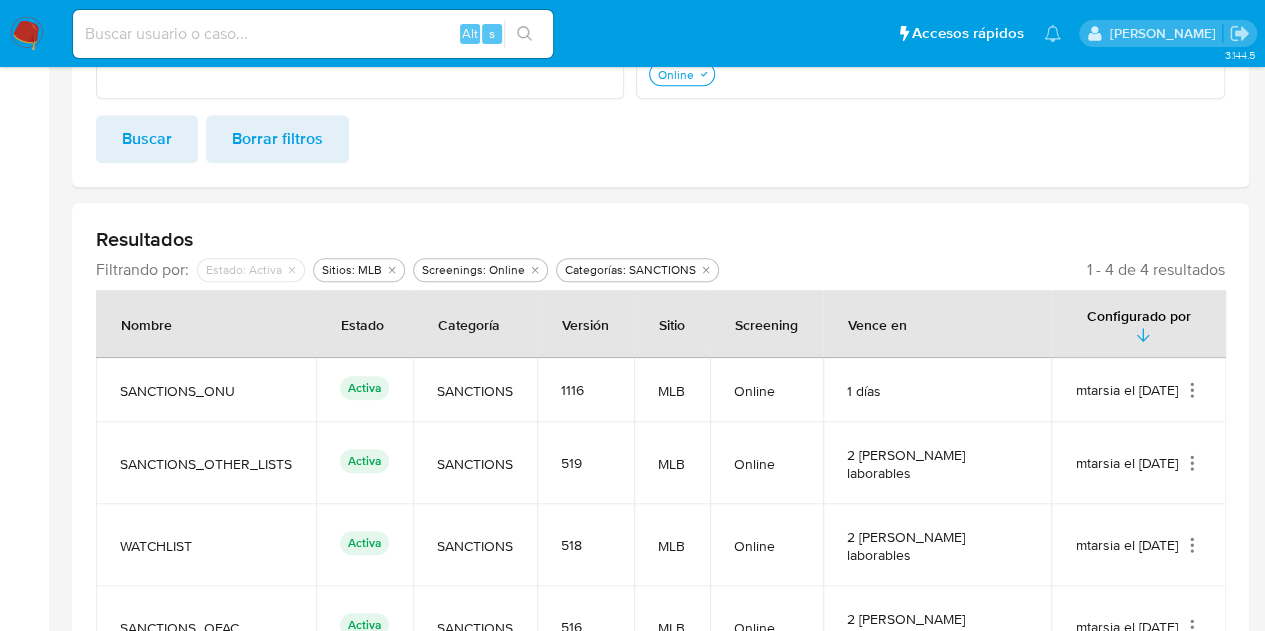 click on "SANCTIONS_ONU" at bounding box center (206, 391) 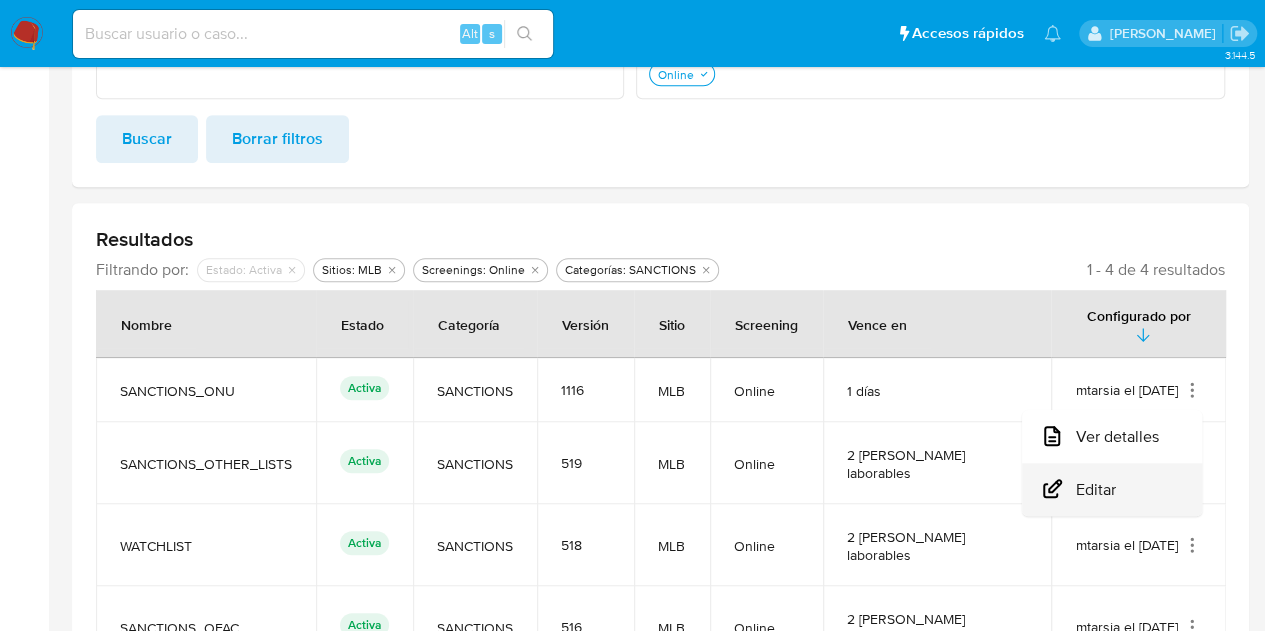 click on "Editar" at bounding box center (1112, 489) 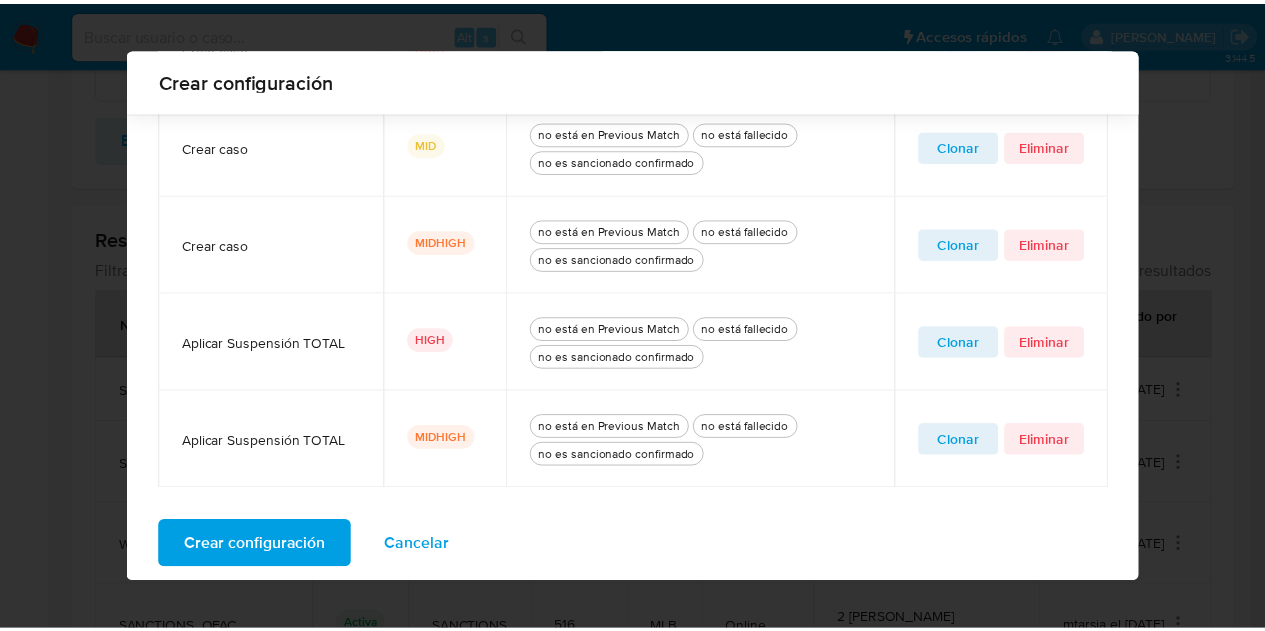 scroll, scrollTop: 940, scrollLeft: 0, axis: vertical 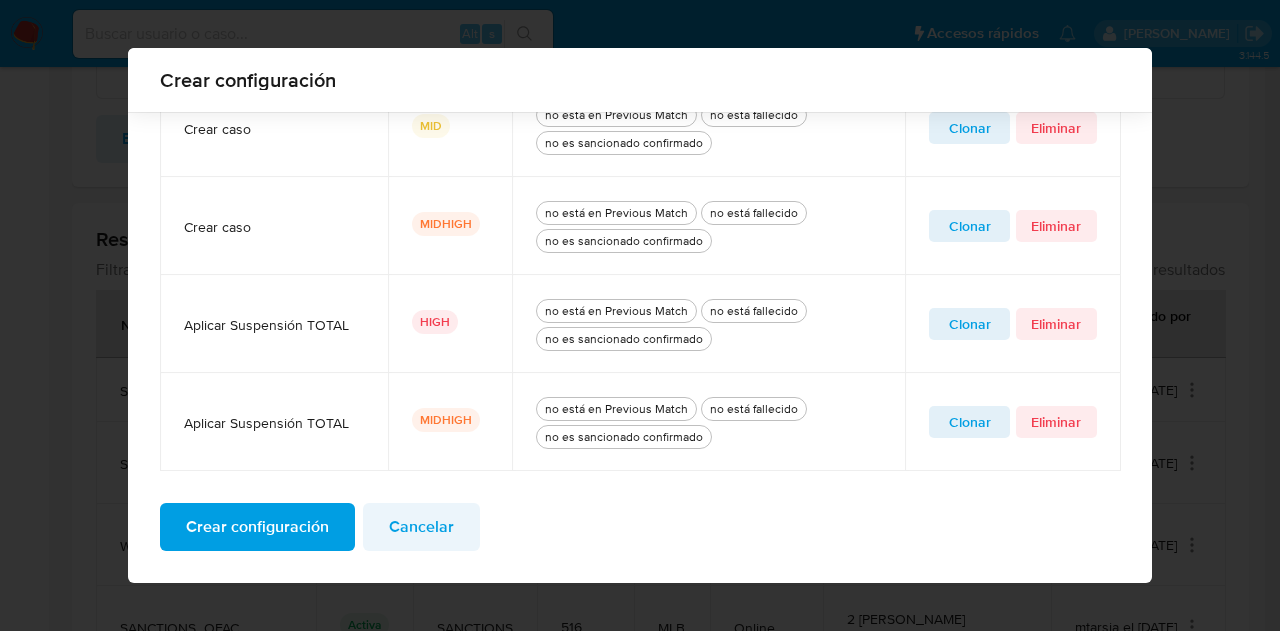 click on "Cancelar" at bounding box center [421, 527] 